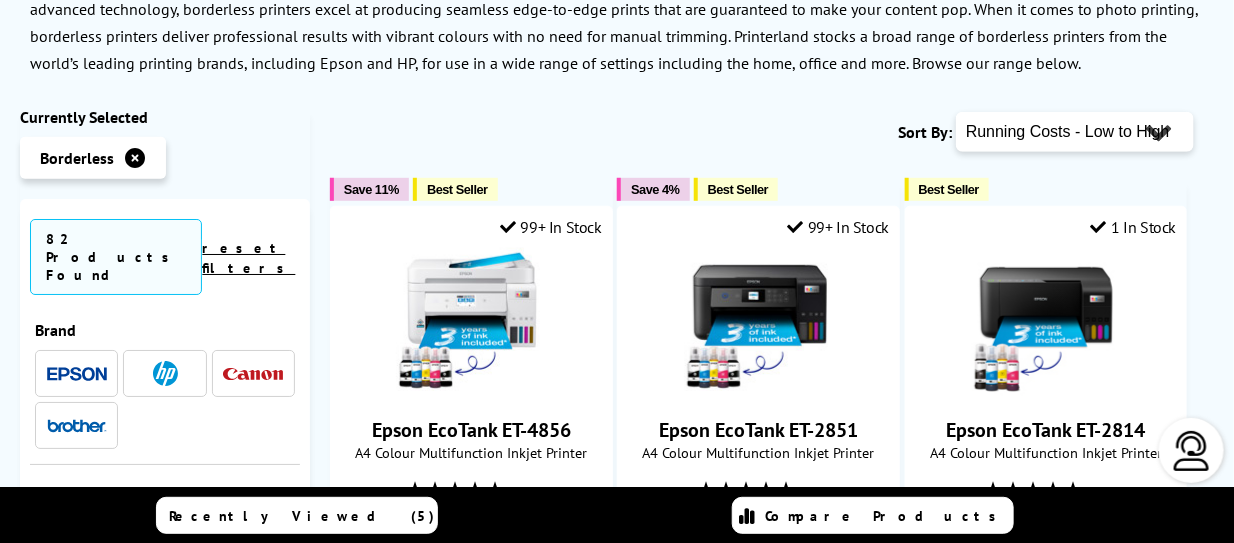 scroll, scrollTop: 0, scrollLeft: 0, axis: both 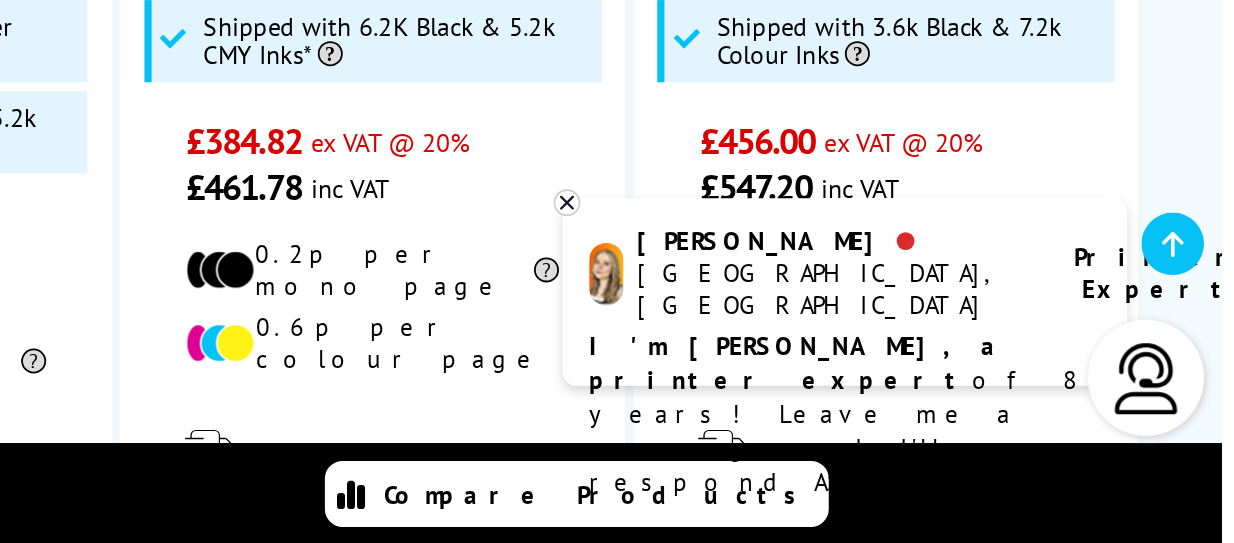 click 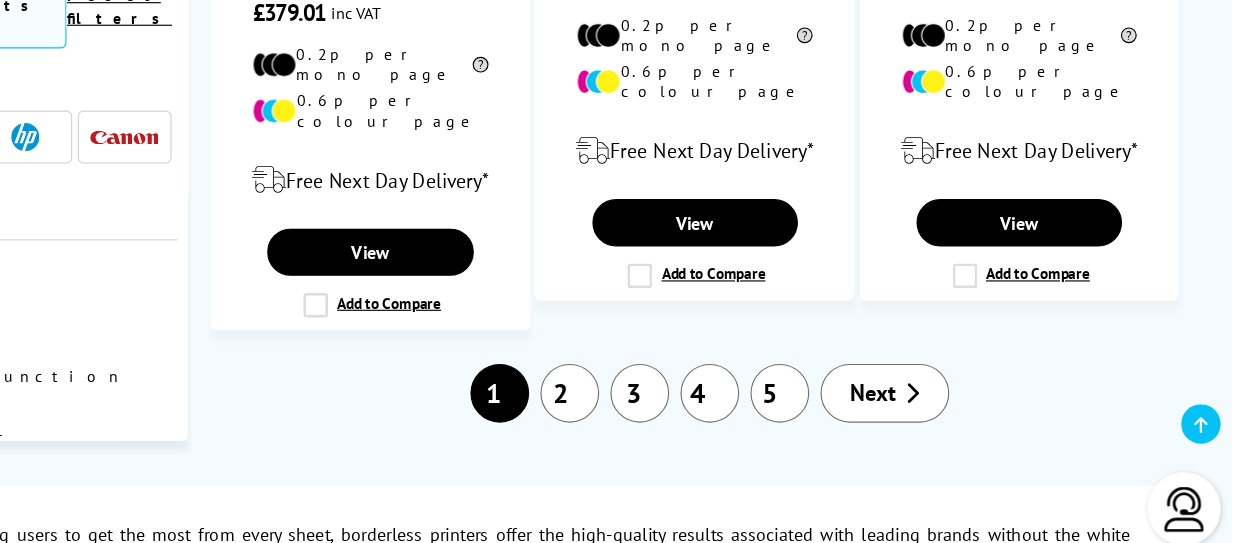 scroll, scrollTop: 3563, scrollLeft: 0, axis: vertical 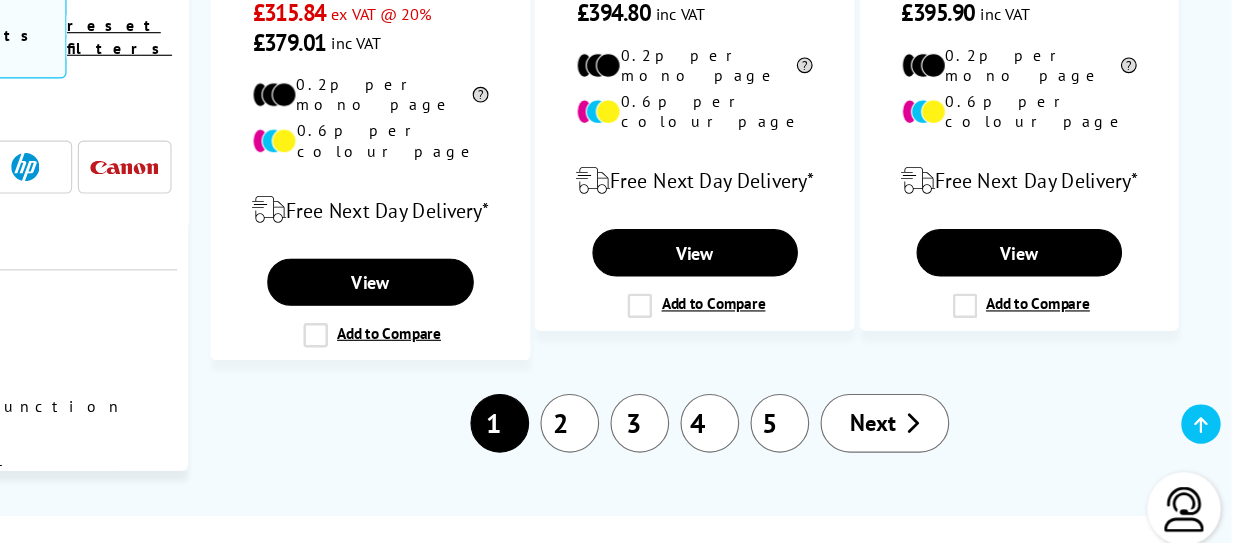 click on "2" at bounding box center [648, 375] 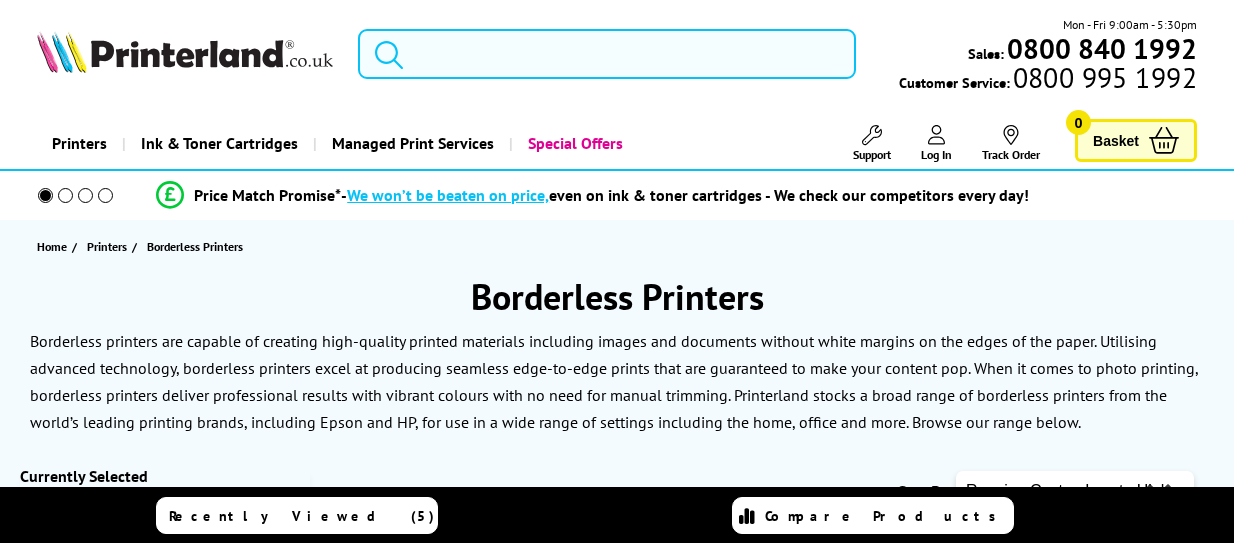 scroll, scrollTop: 0, scrollLeft: 0, axis: both 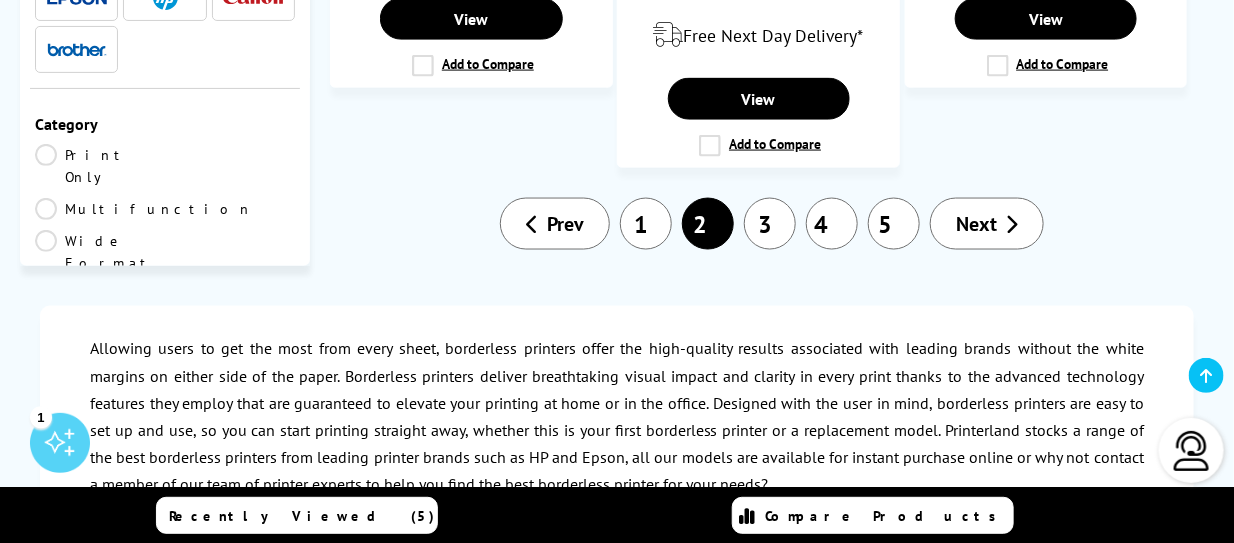 click on "4" at bounding box center (832, 224) 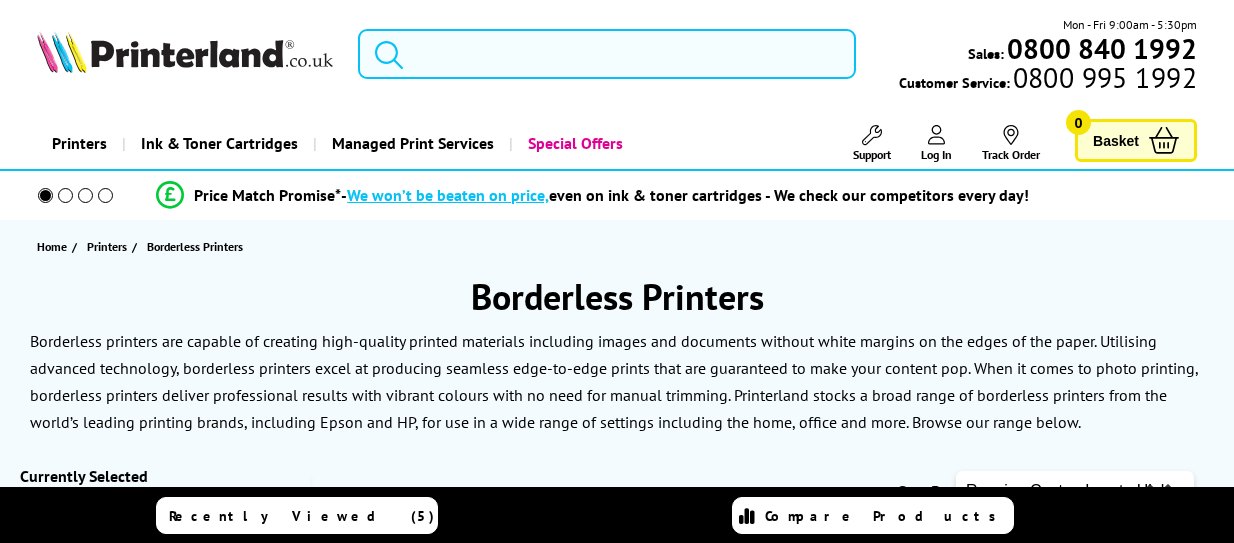 scroll, scrollTop: 0, scrollLeft: 0, axis: both 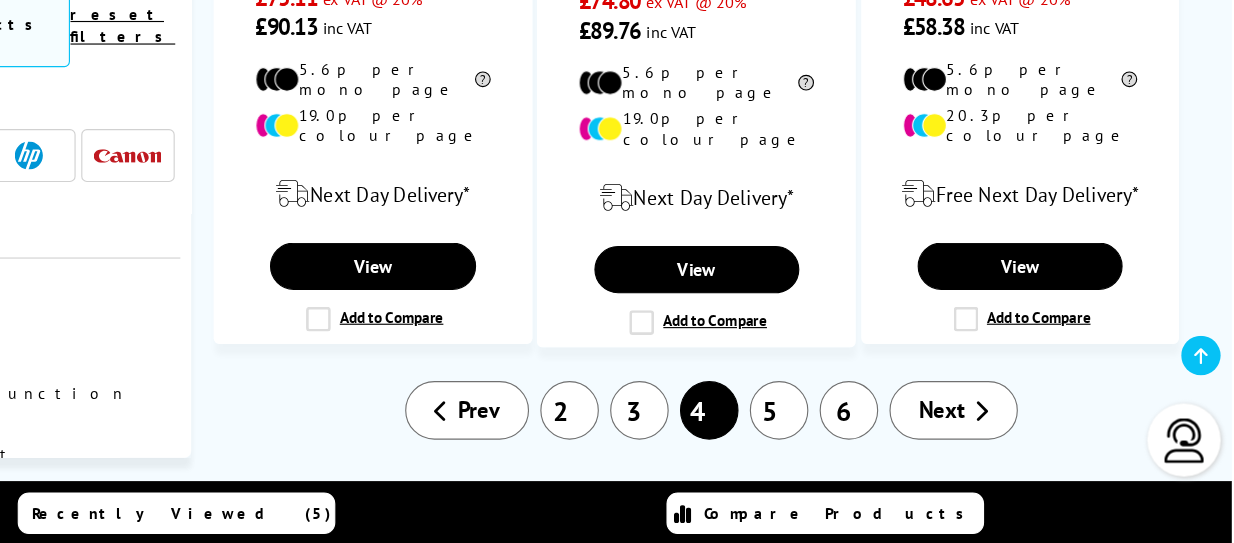click on "3" at bounding box center (708, 424) 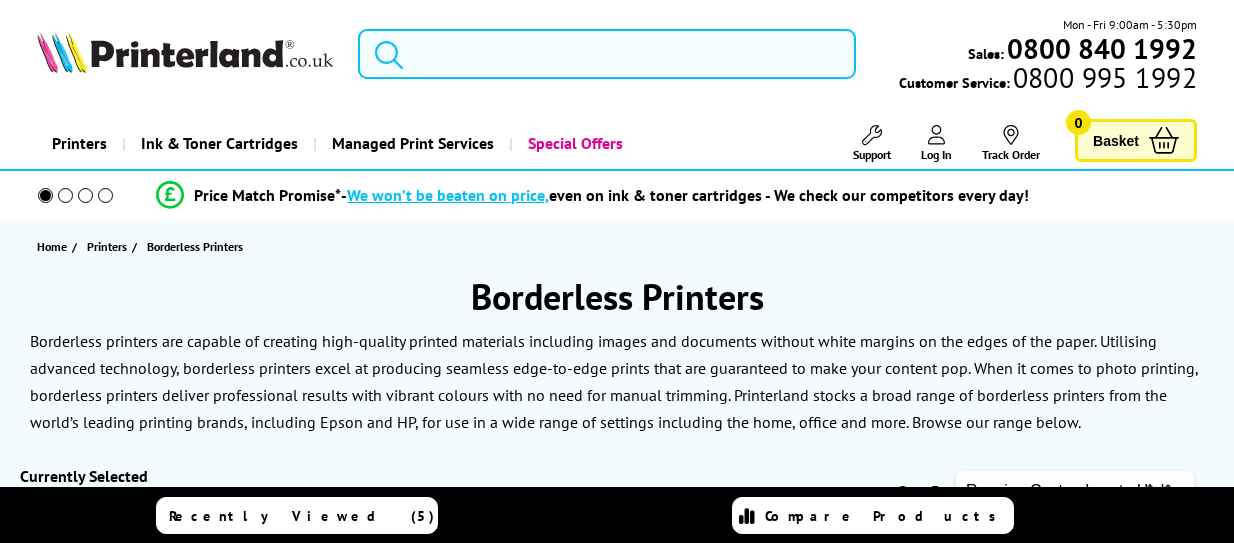 scroll, scrollTop: 0, scrollLeft: 0, axis: both 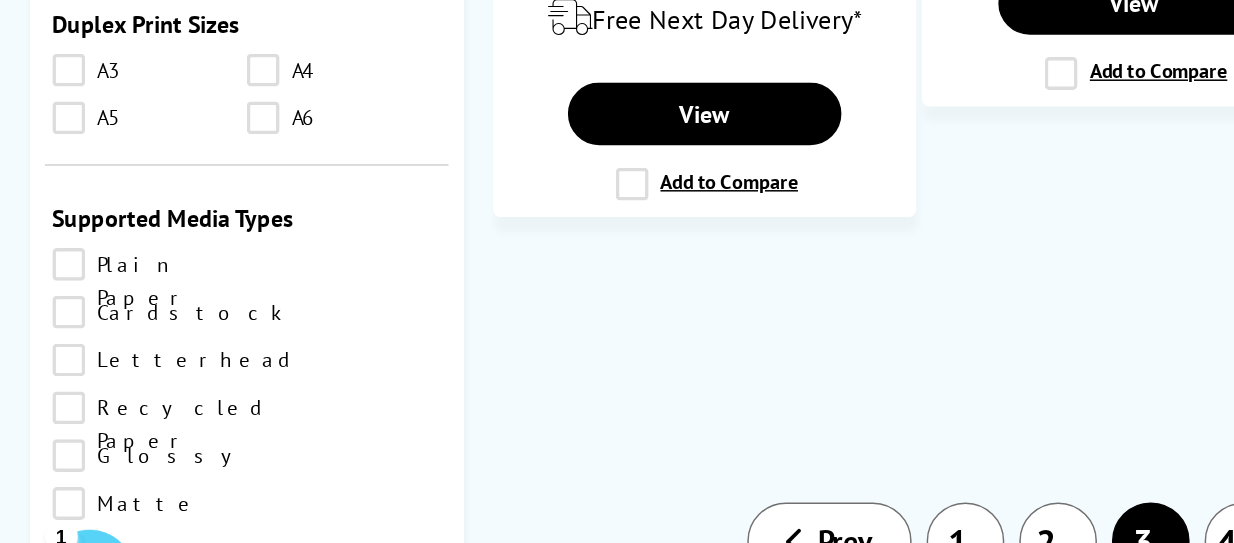 click on "350gsm" at bounding box center [230, 814] 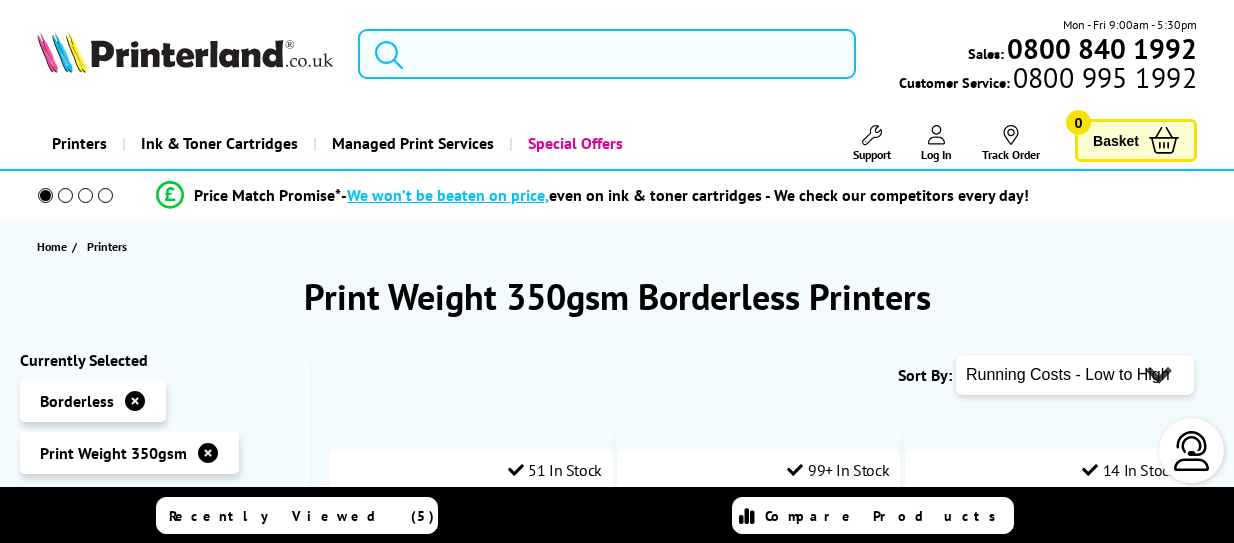 scroll, scrollTop: 0, scrollLeft: 0, axis: both 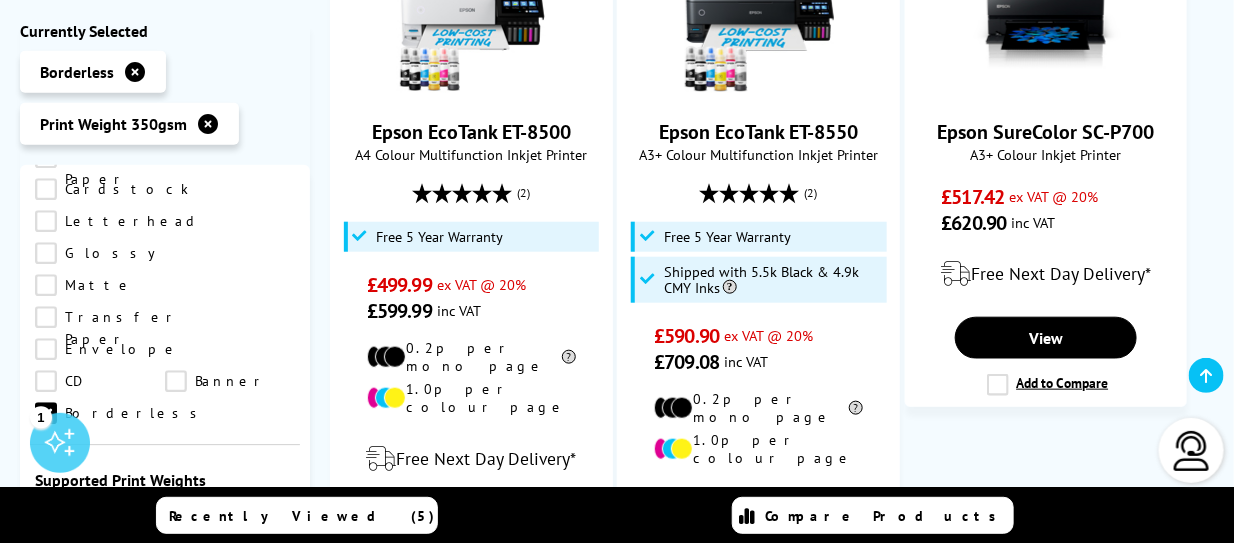click on "350gsm" at bounding box center (230, 671) 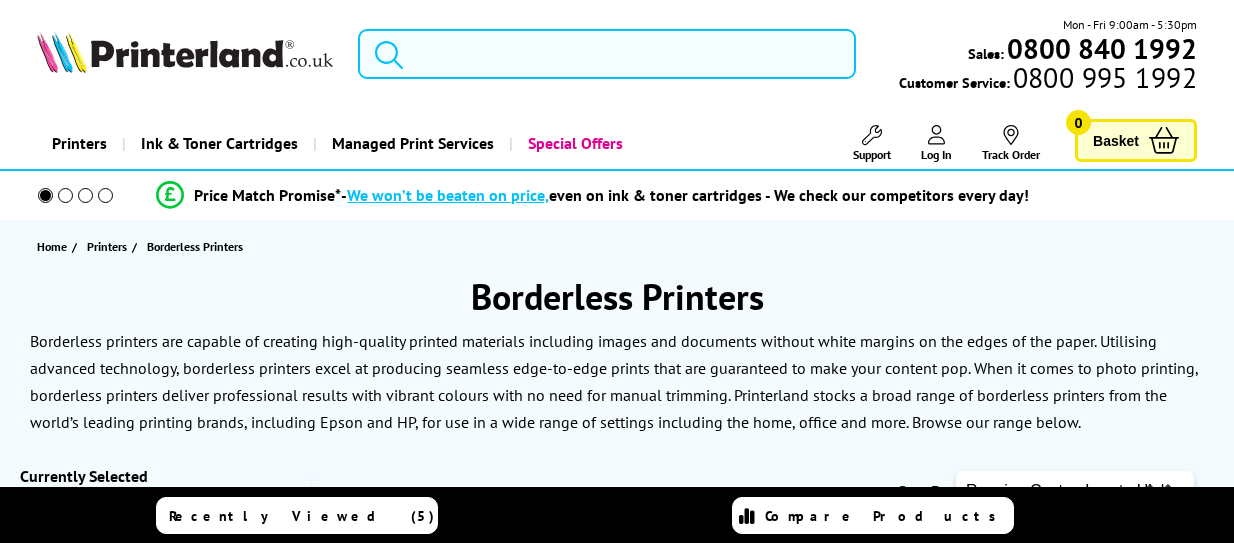 scroll, scrollTop: 0, scrollLeft: 0, axis: both 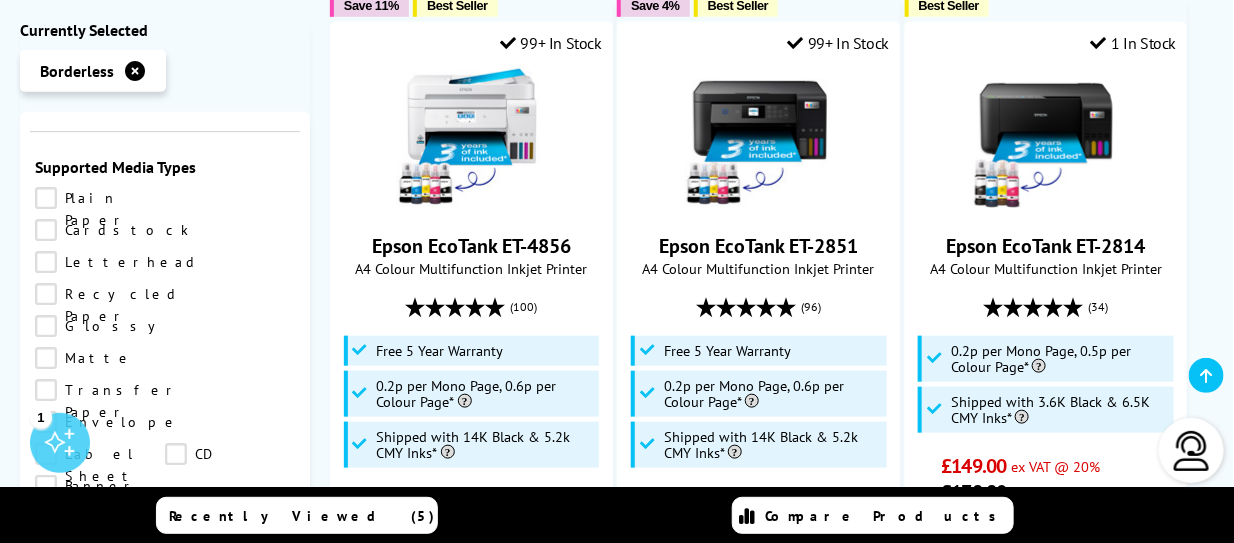 click on "400gsm" at bounding box center (100, 808) 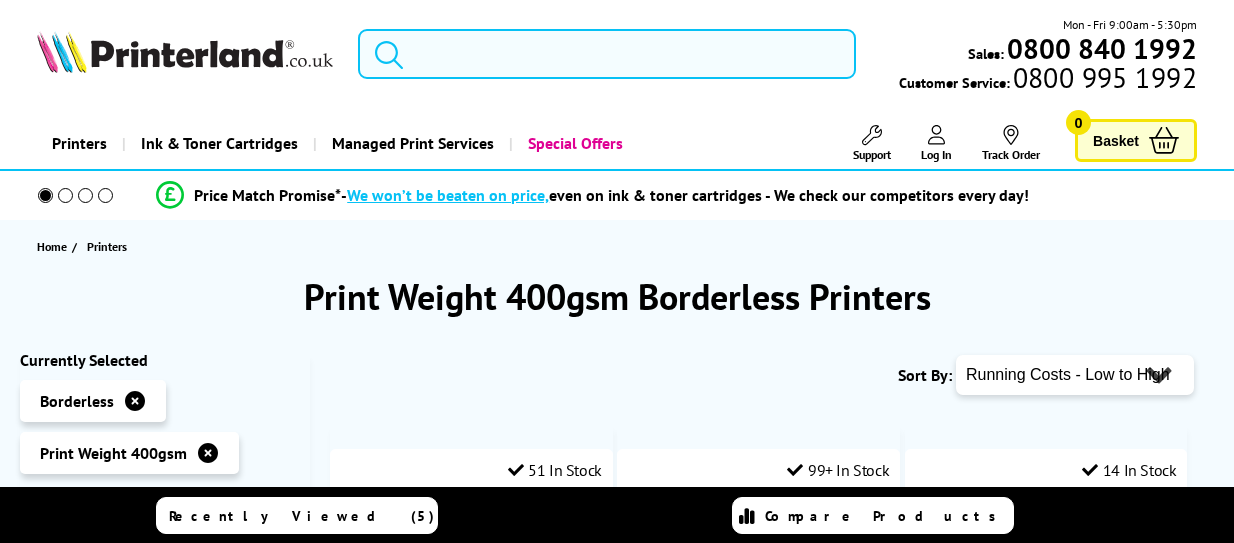 scroll, scrollTop: 0, scrollLeft: 0, axis: both 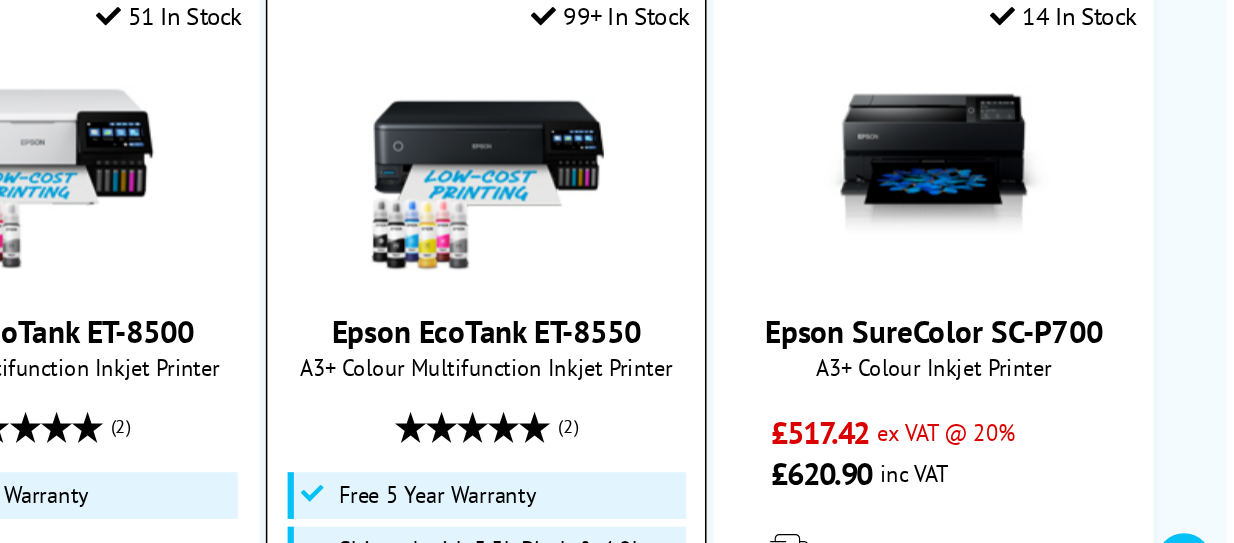 click at bounding box center [759, 121] 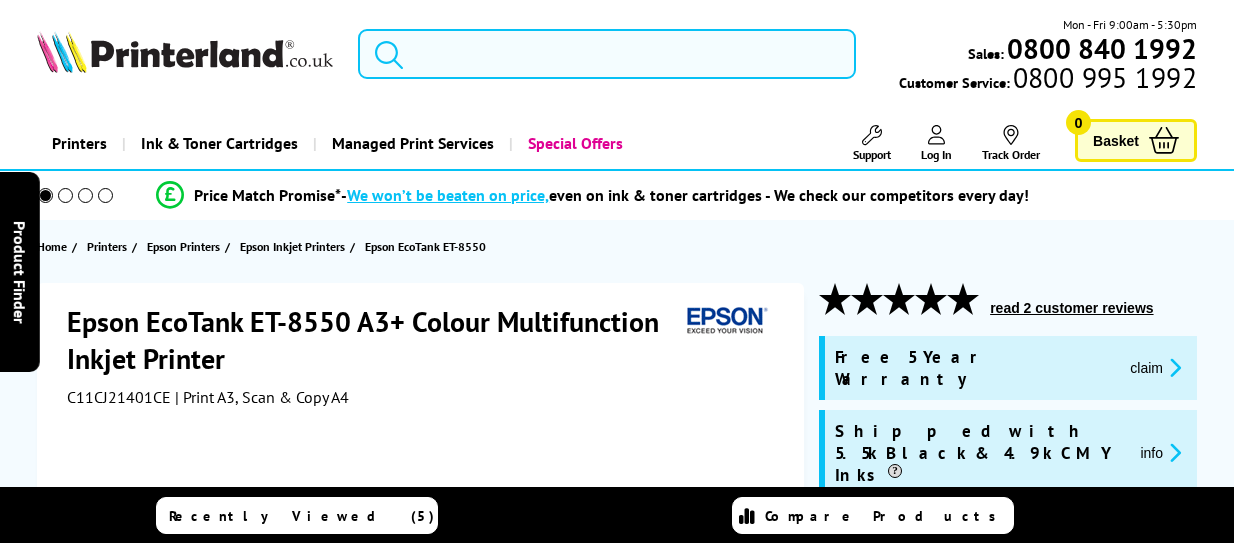 scroll, scrollTop: 0, scrollLeft: 0, axis: both 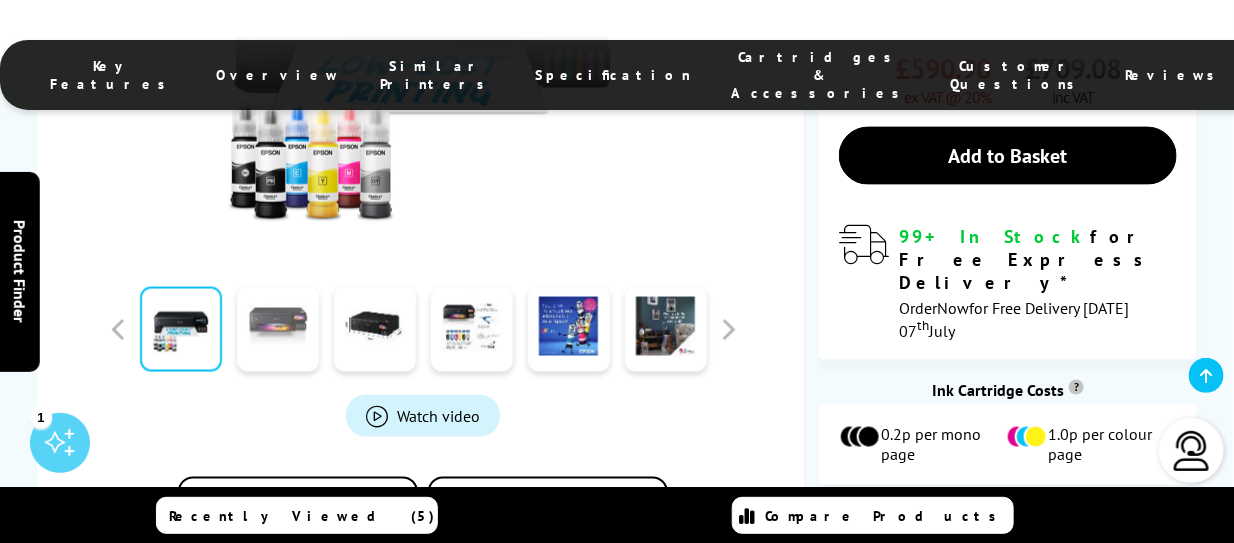 click at bounding box center [278, 329] 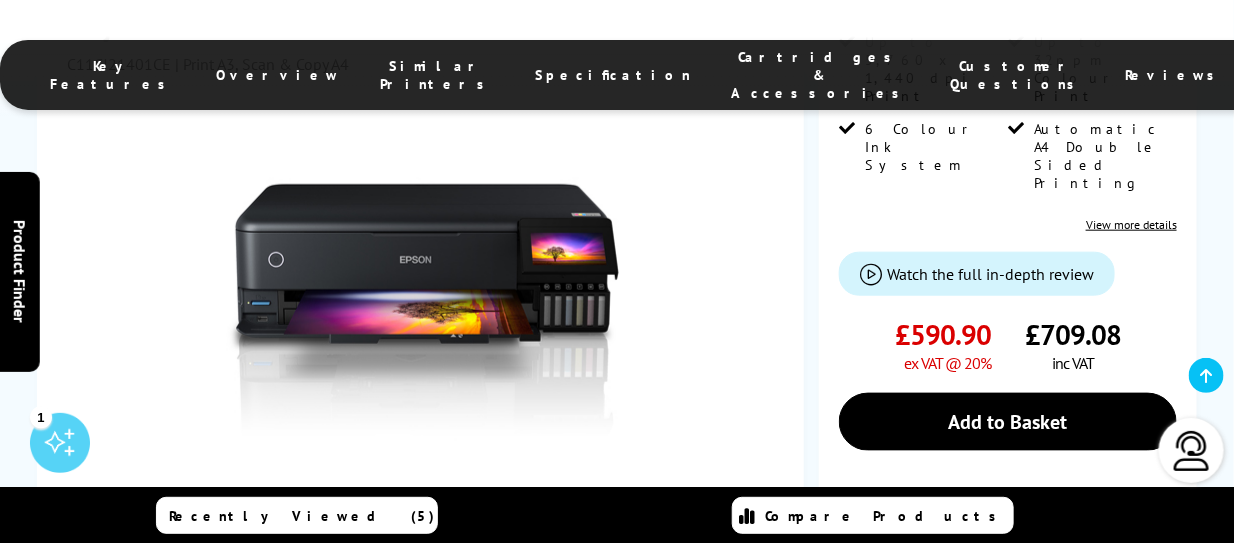 scroll, scrollTop: 619, scrollLeft: 0, axis: vertical 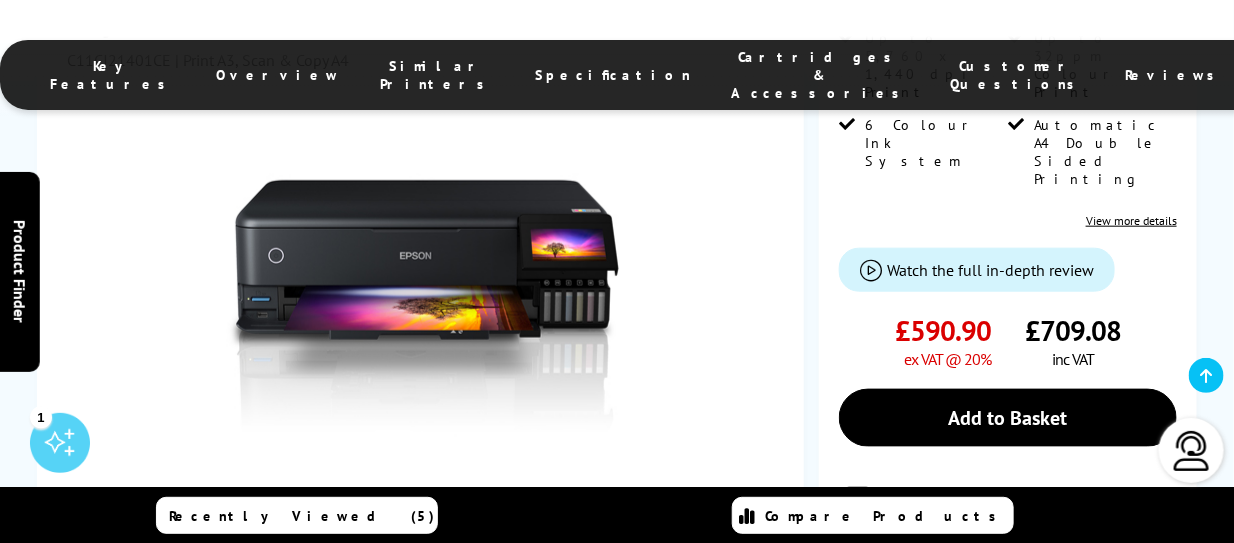 click at bounding box center (375, 591) 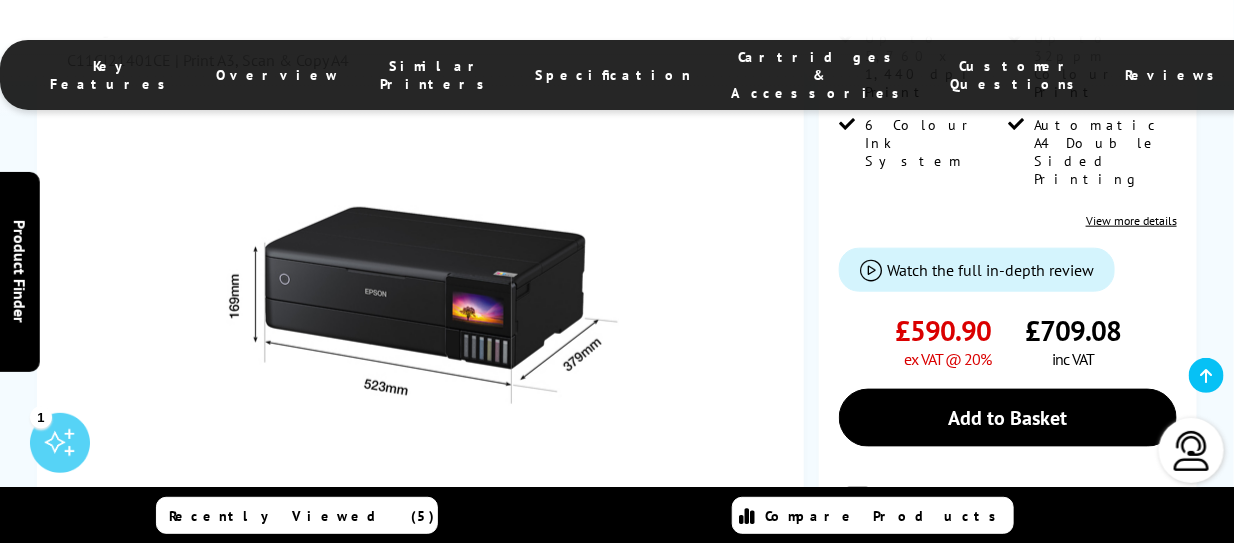 click at bounding box center [472, 591] 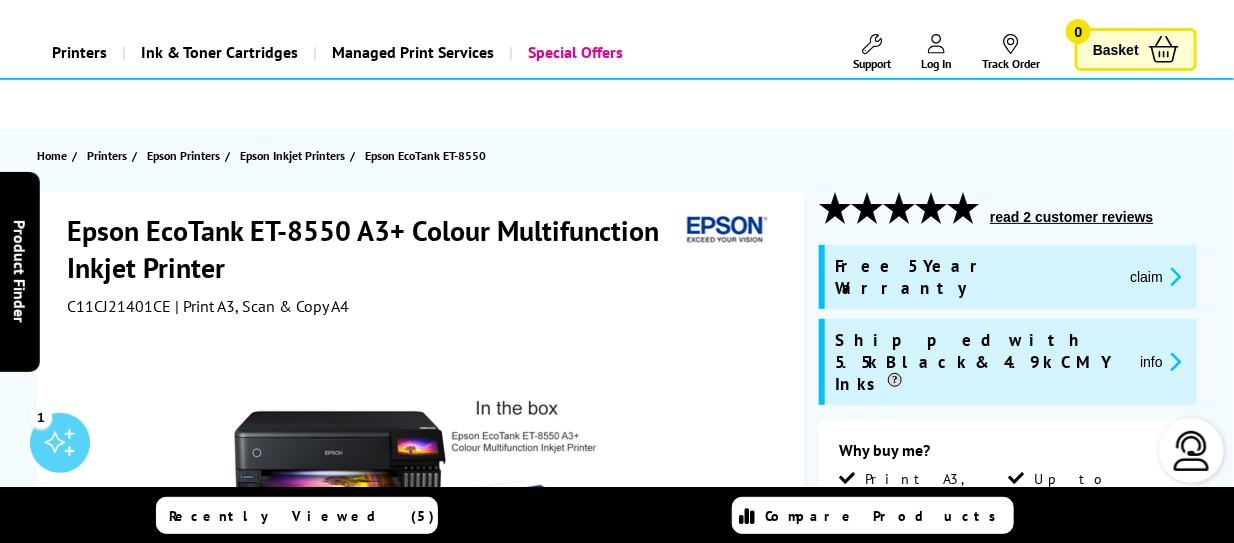 scroll, scrollTop: 0, scrollLeft: 0, axis: both 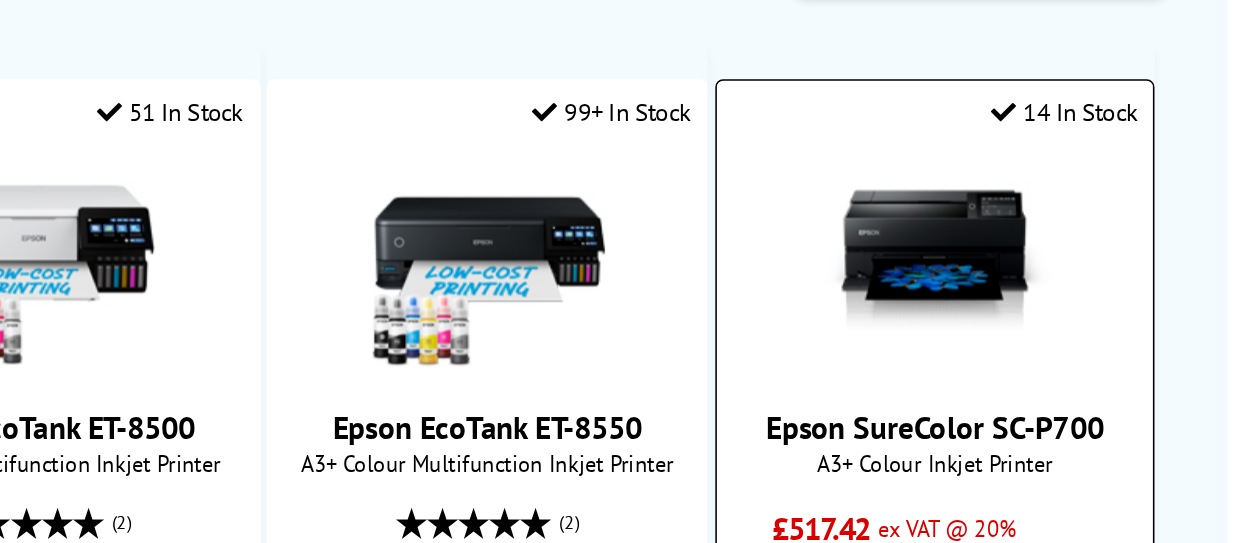 click at bounding box center (1046, 167) 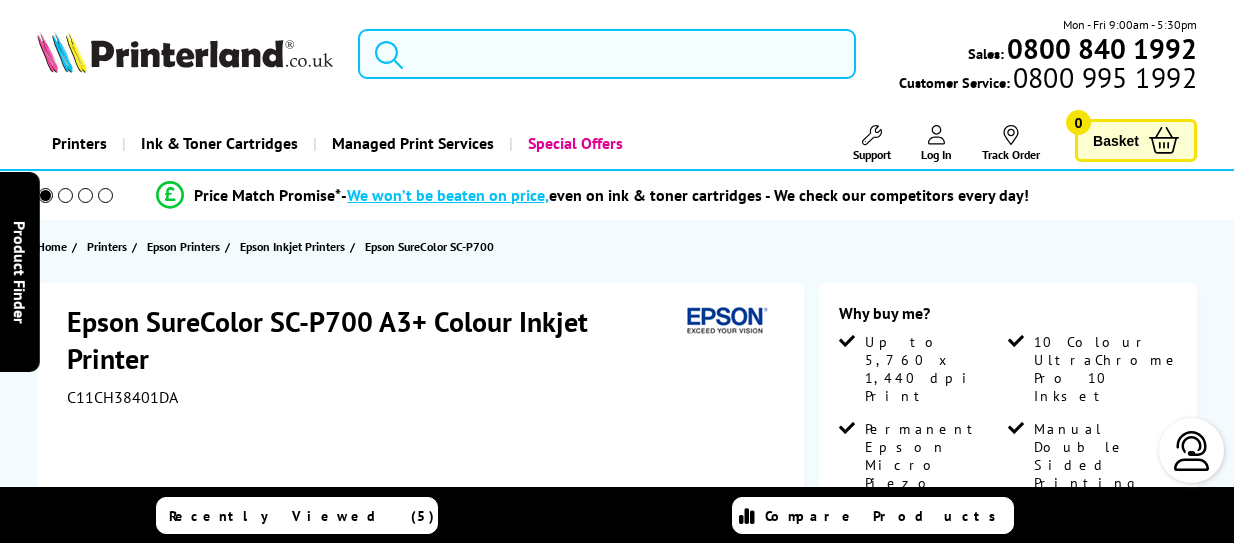 scroll, scrollTop: 0, scrollLeft: 0, axis: both 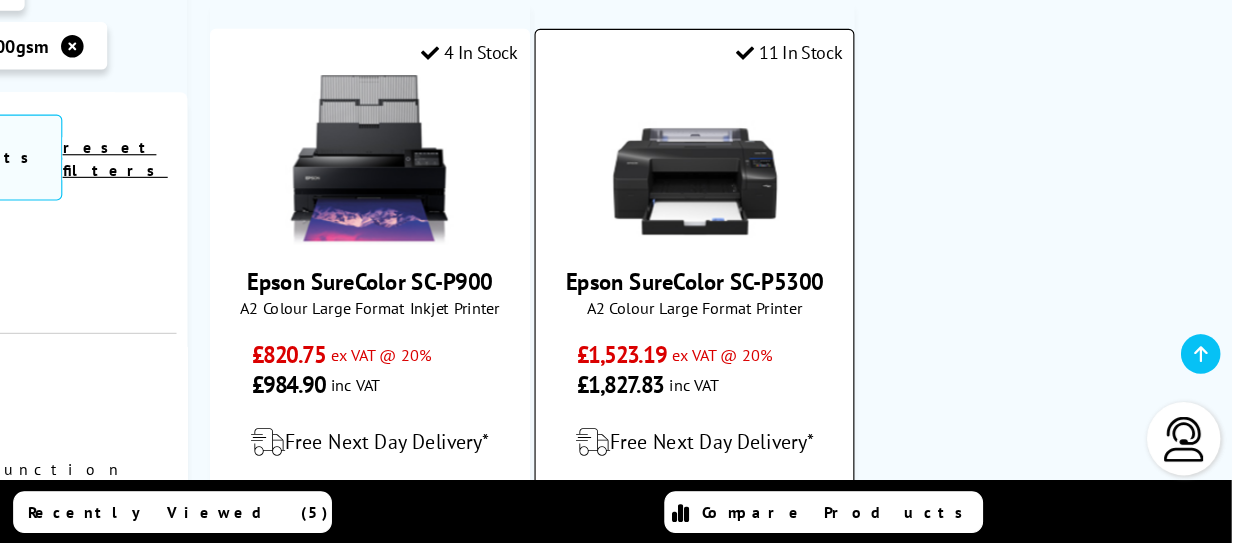 click at bounding box center (759, 204) 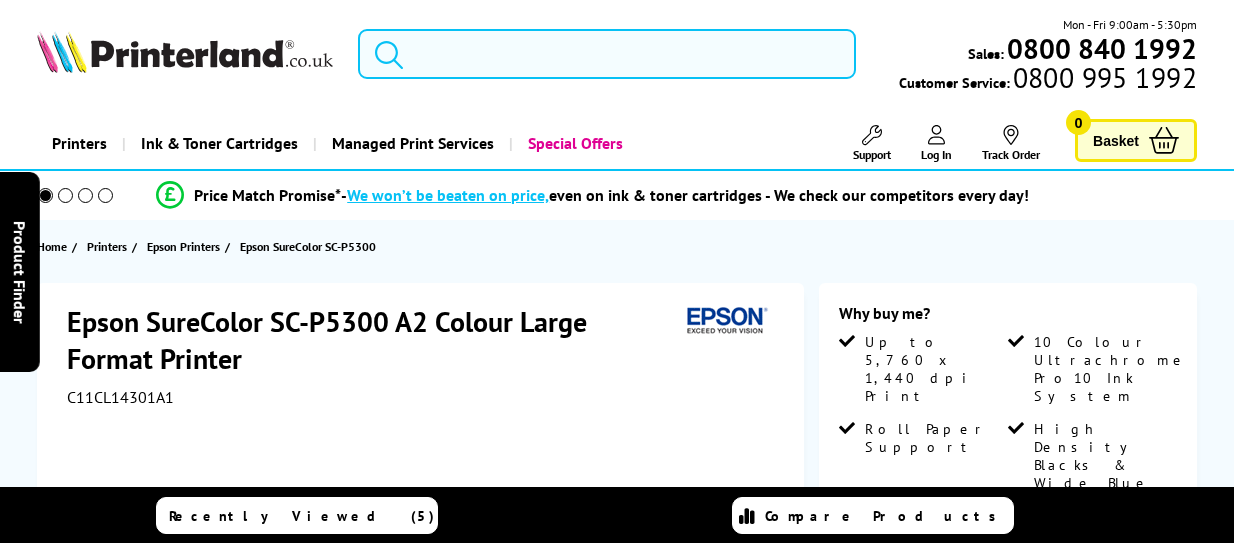 scroll, scrollTop: 0, scrollLeft: 0, axis: both 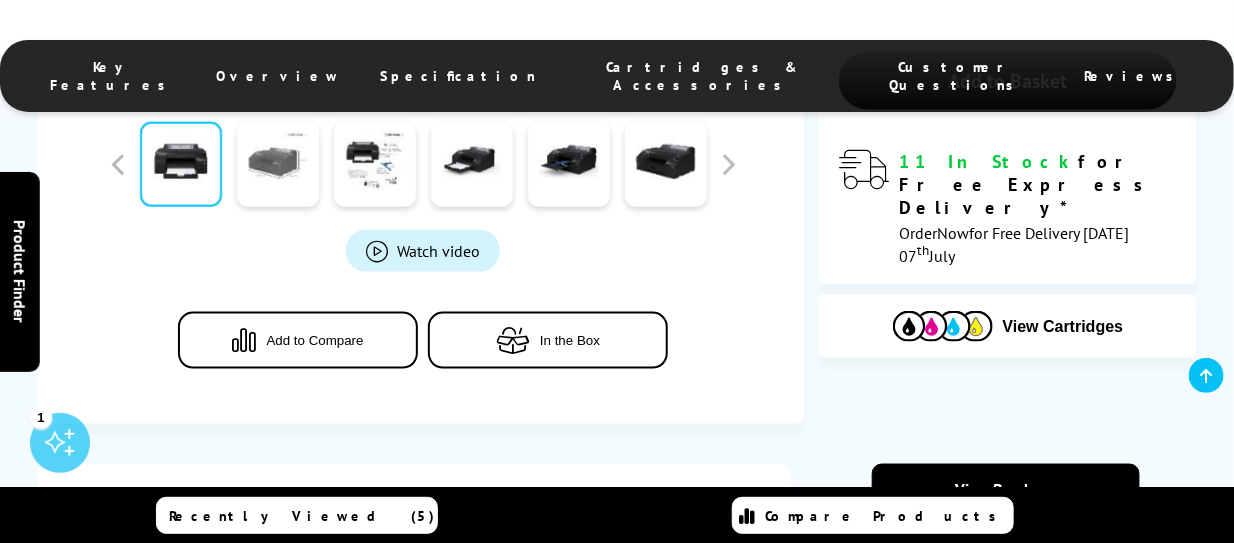 click at bounding box center [278, 164] 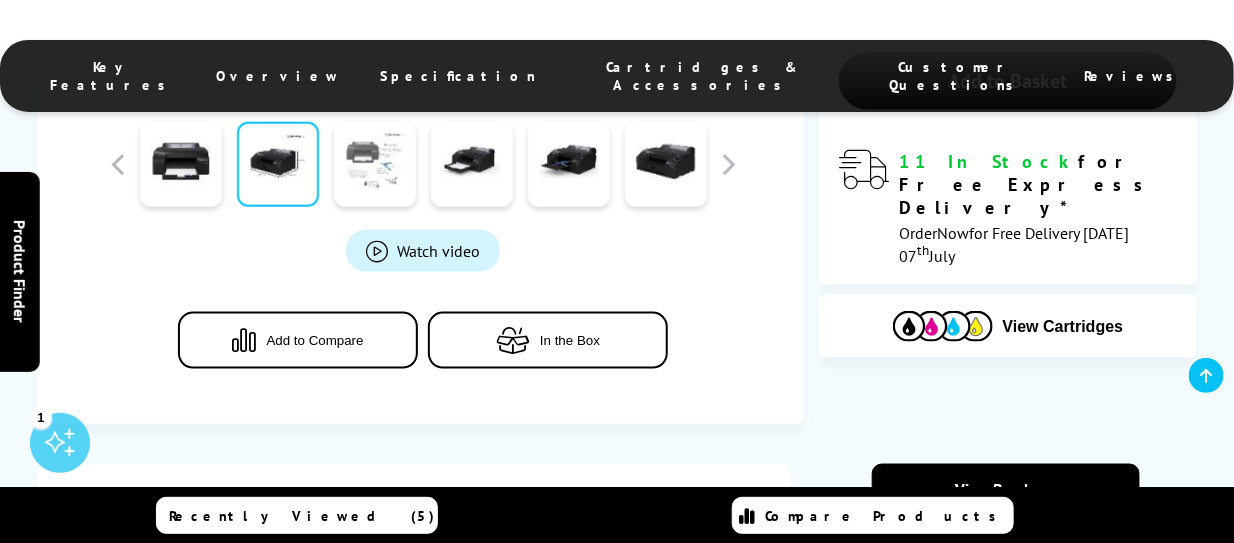 click at bounding box center (375, 164) 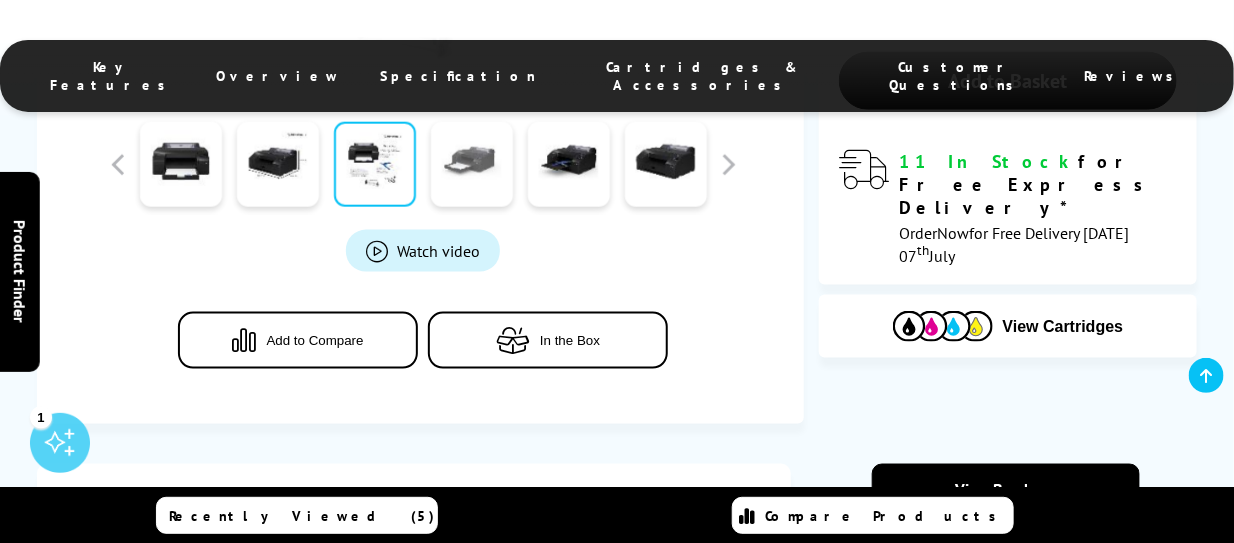 click at bounding box center [472, 164] 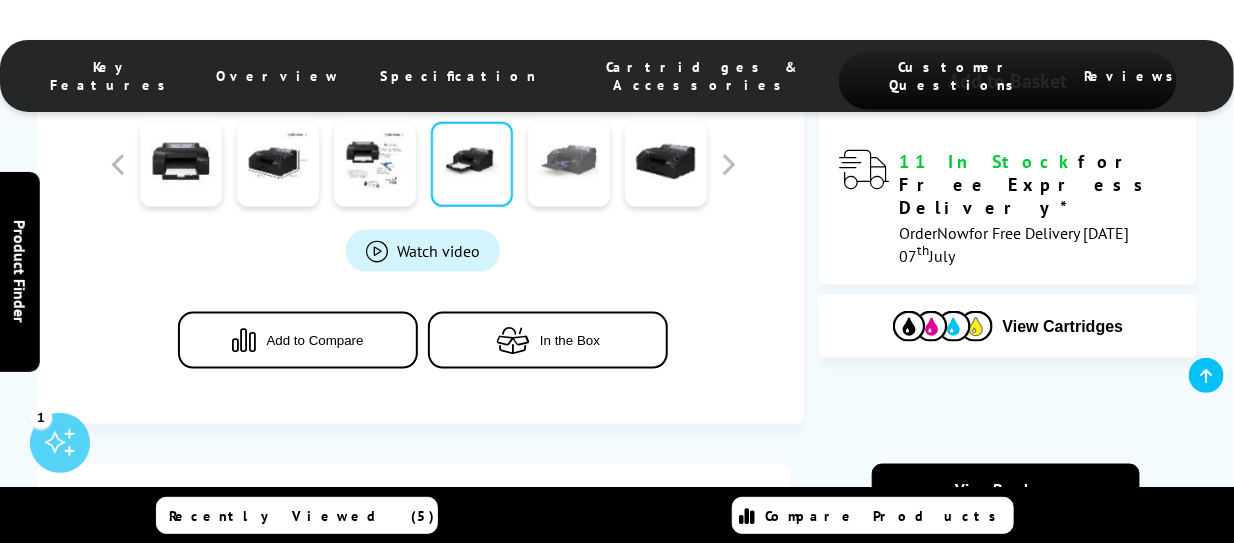 click at bounding box center [569, 164] 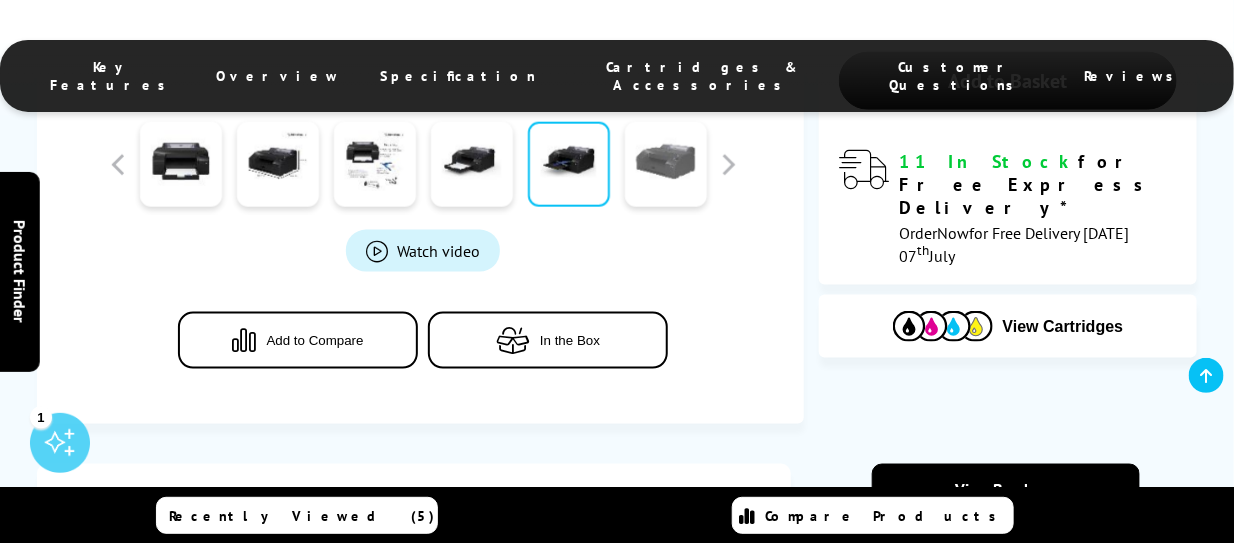 click at bounding box center (666, 164) 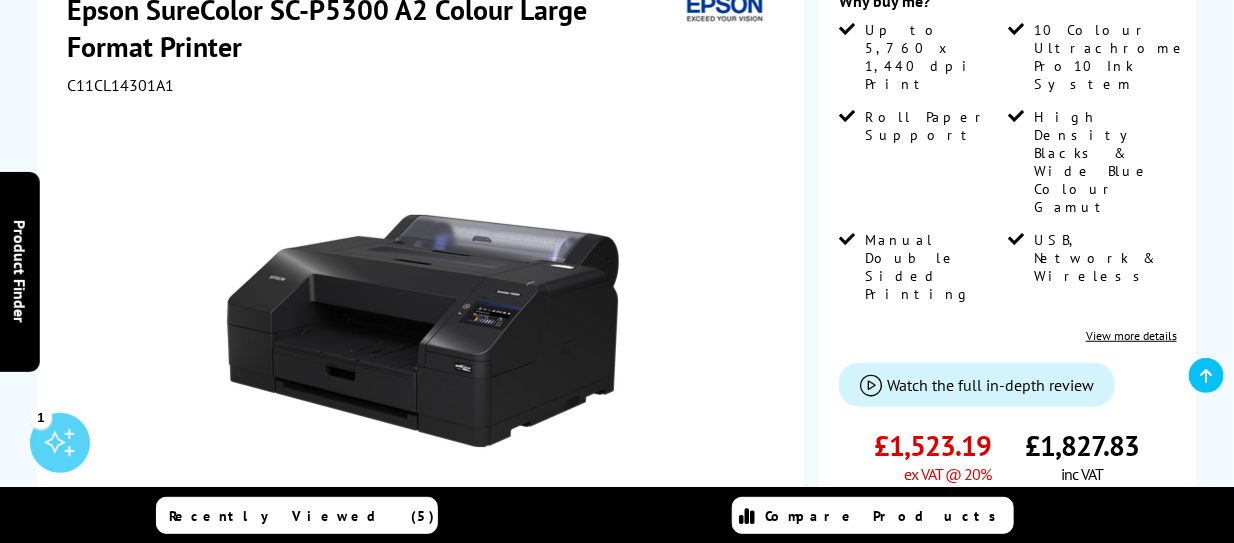 scroll, scrollTop: 0, scrollLeft: 0, axis: both 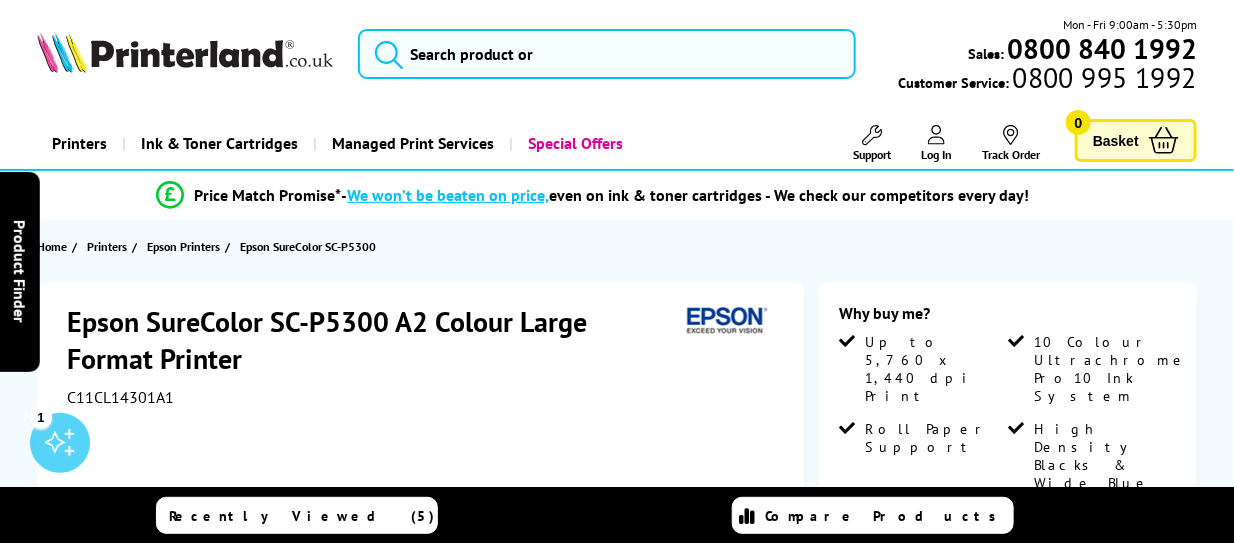 click at bounding box center [185, 52] 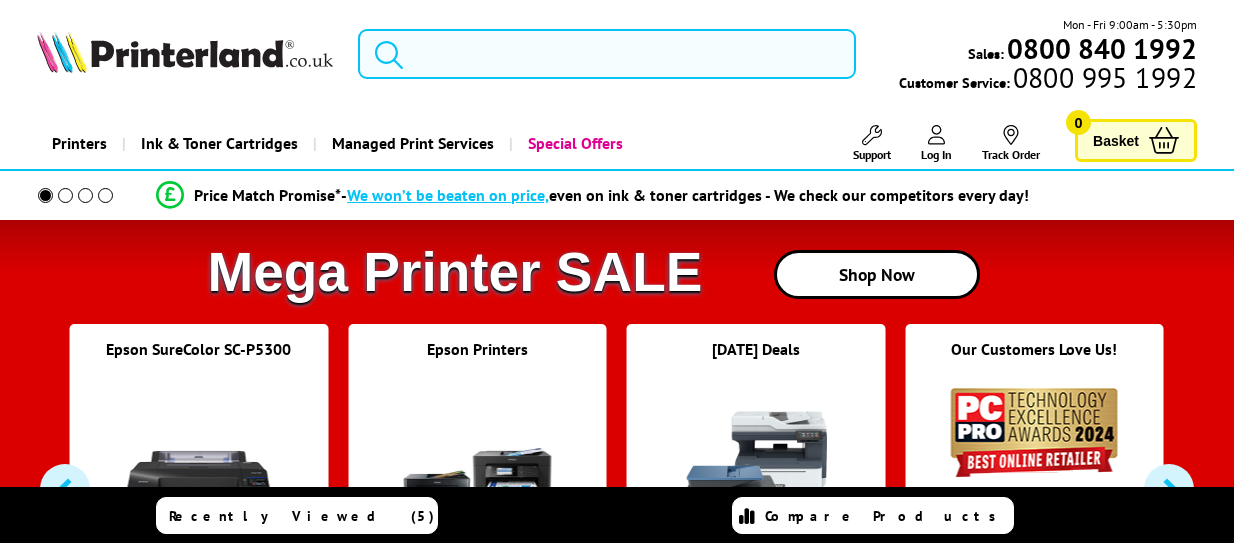 scroll, scrollTop: 0, scrollLeft: 0, axis: both 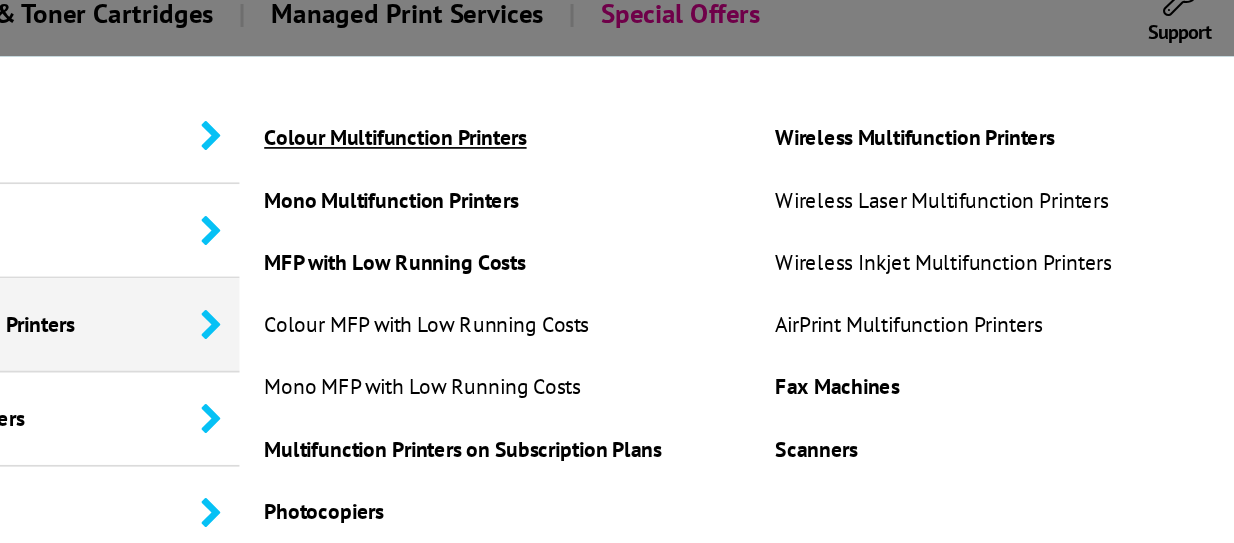 click on "Colour Multifunction Printers" at bounding box center [471, 217] 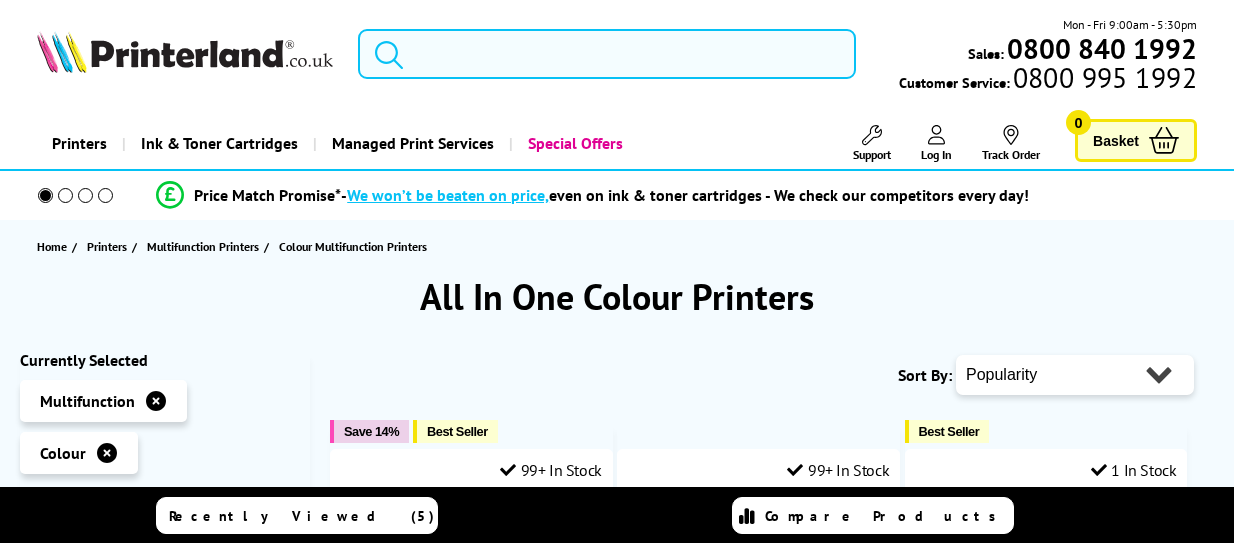 scroll, scrollTop: 0, scrollLeft: 0, axis: both 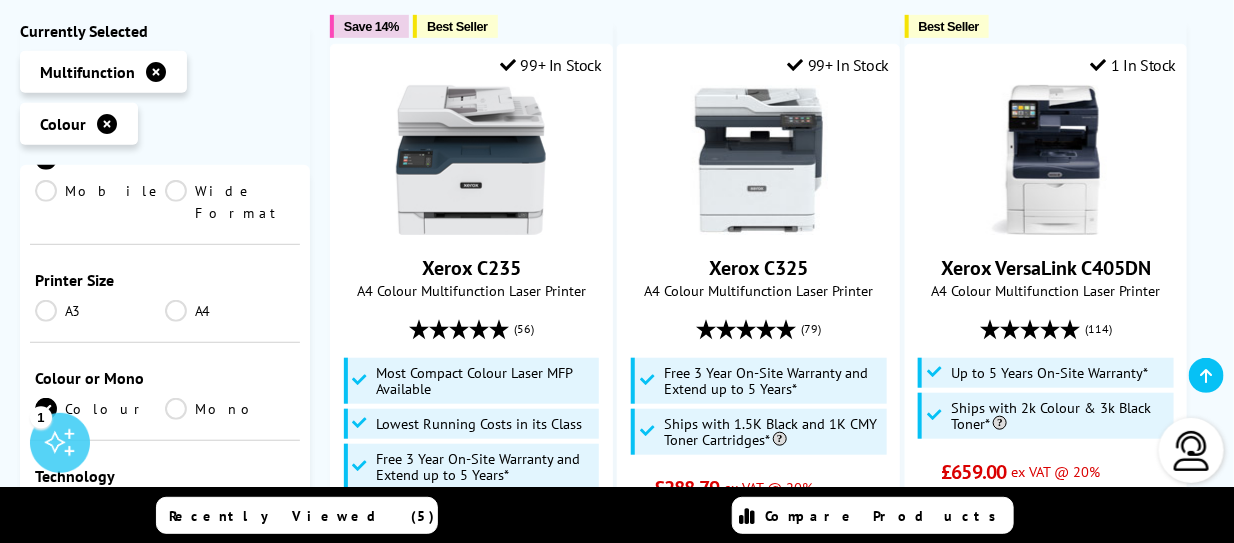 click on "Mono" at bounding box center [230, 408] 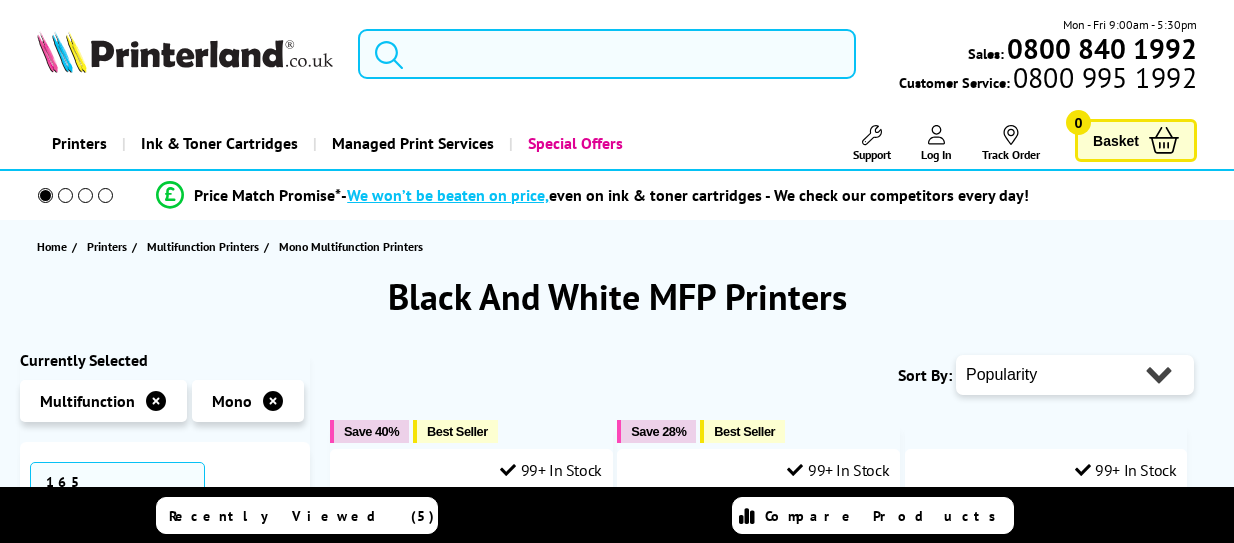 scroll, scrollTop: 0, scrollLeft: 0, axis: both 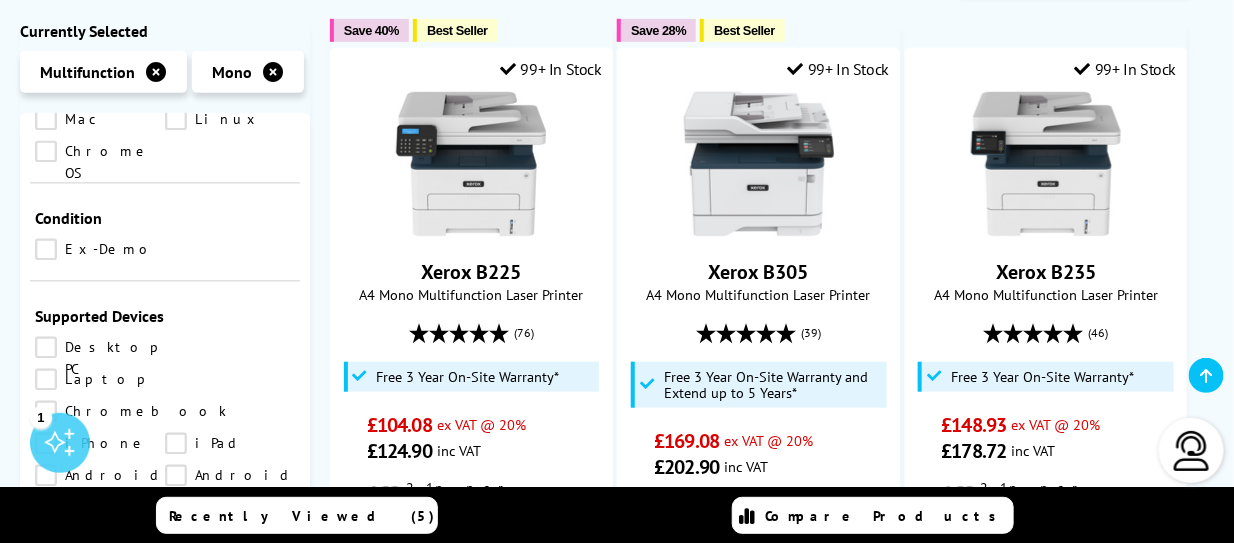 click on "A4" at bounding box center [230, 637] 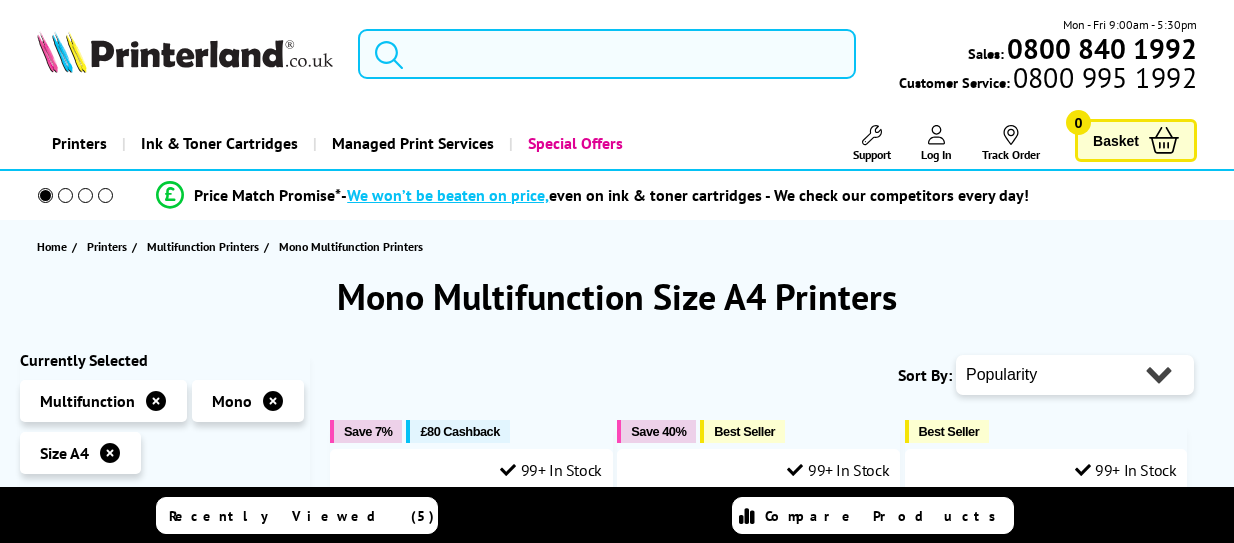 scroll, scrollTop: 0, scrollLeft: 0, axis: both 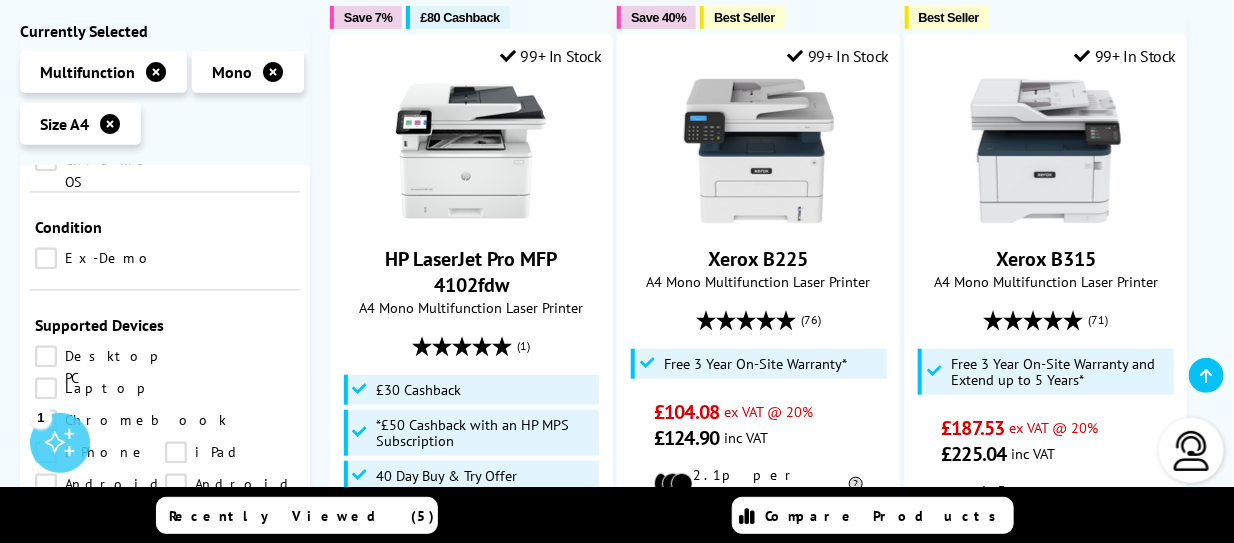 click on "A3" at bounding box center (100, 614) 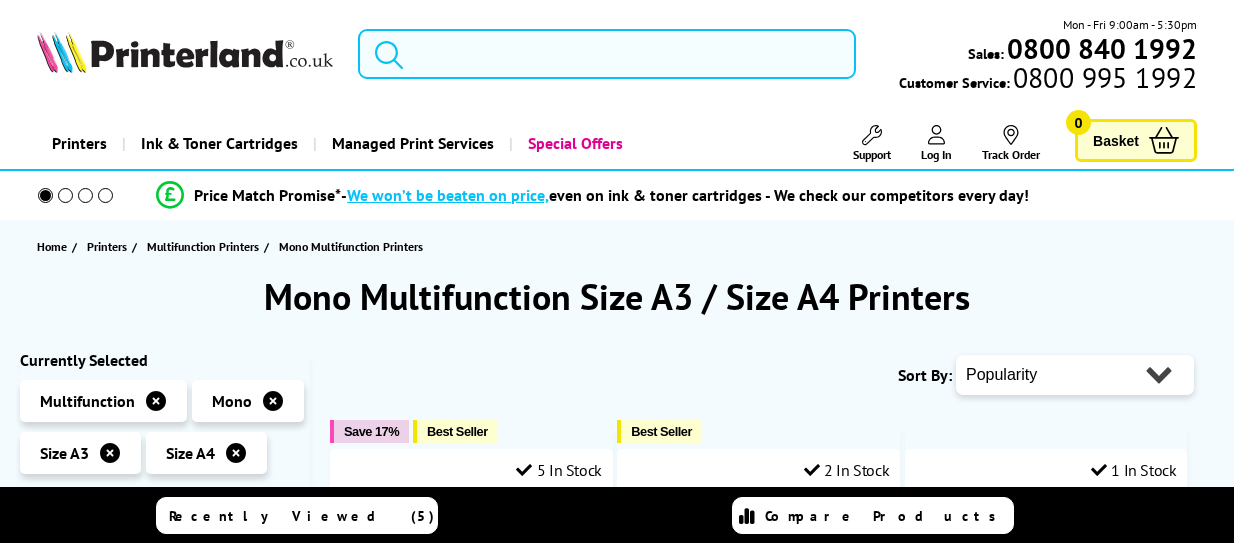 scroll, scrollTop: 0, scrollLeft: 0, axis: both 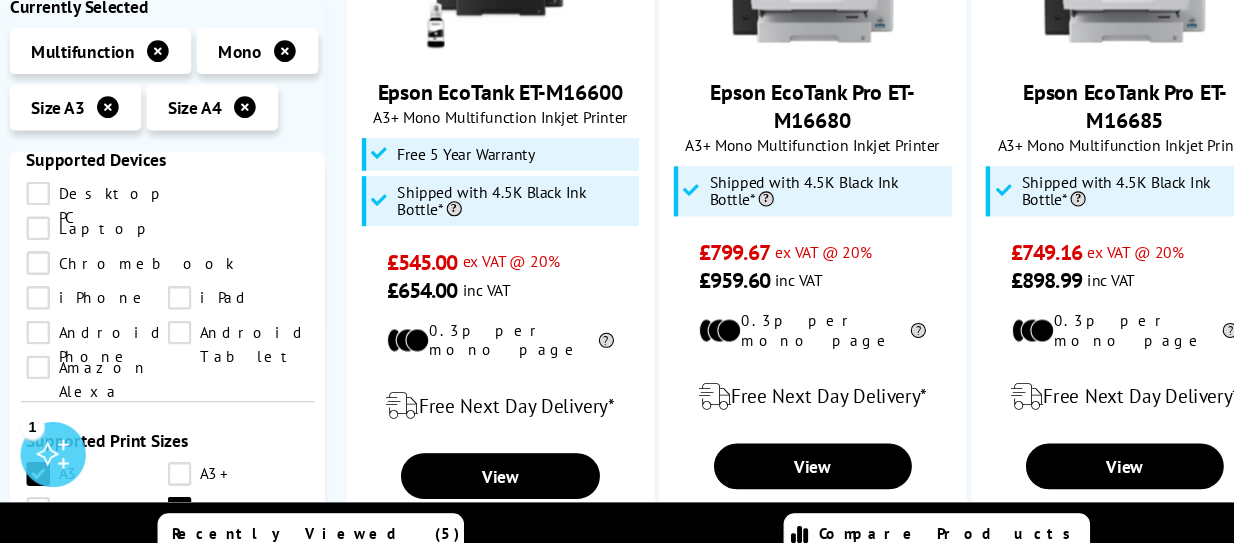 click on "A4" at bounding box center (230, 492) 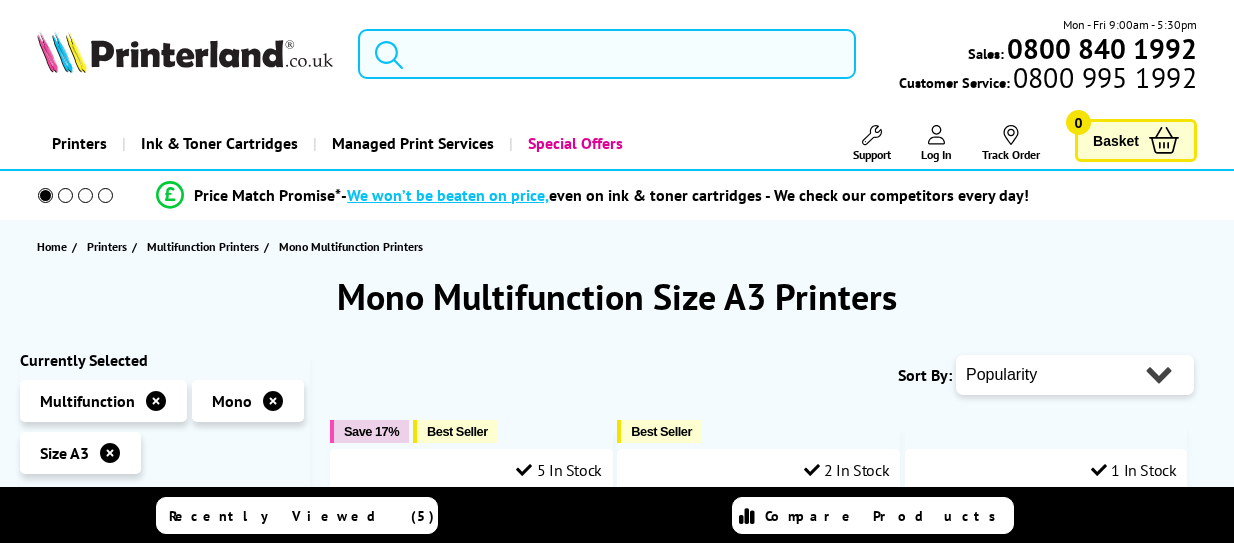 scroll, scrollTop: 0, scrollLeft: 0, axis: both 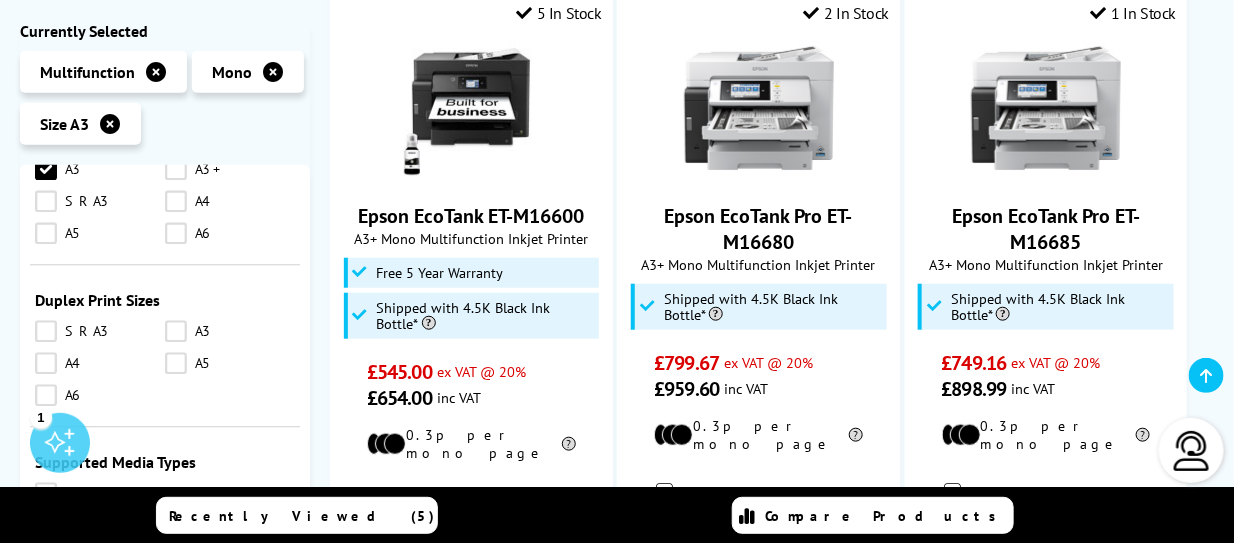click on "Cardstock" at bounding box center [112, 525] 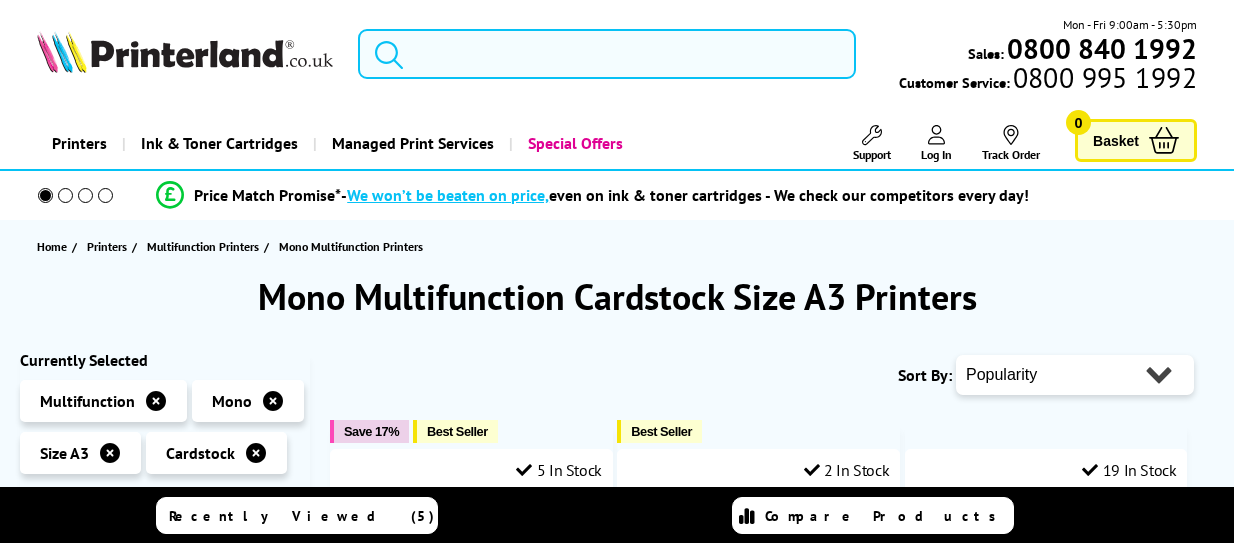 scroll, scrollTop: 0, scrollLeft: 0, axis: both 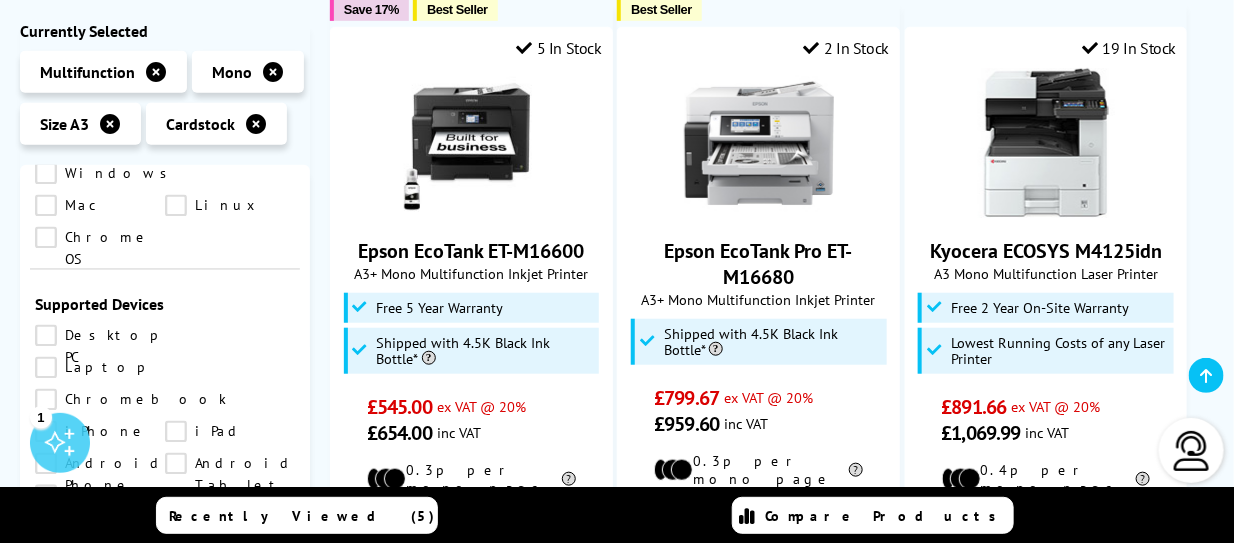 click at bounding box center [273, 71] 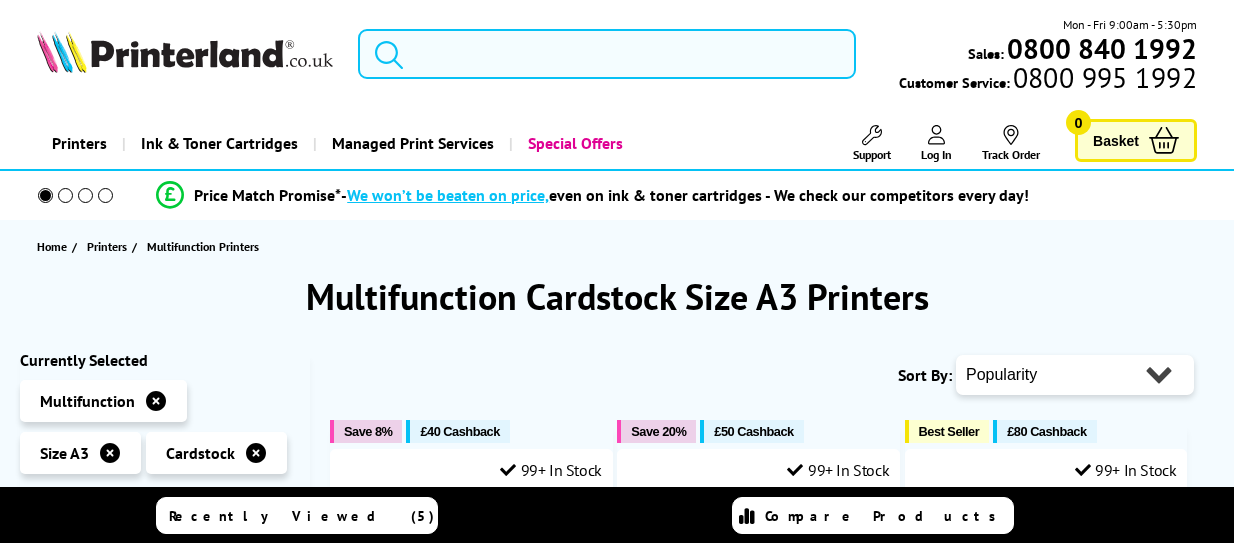 scroll, scrollTop: 0, scrollLeft: 0, axis: both 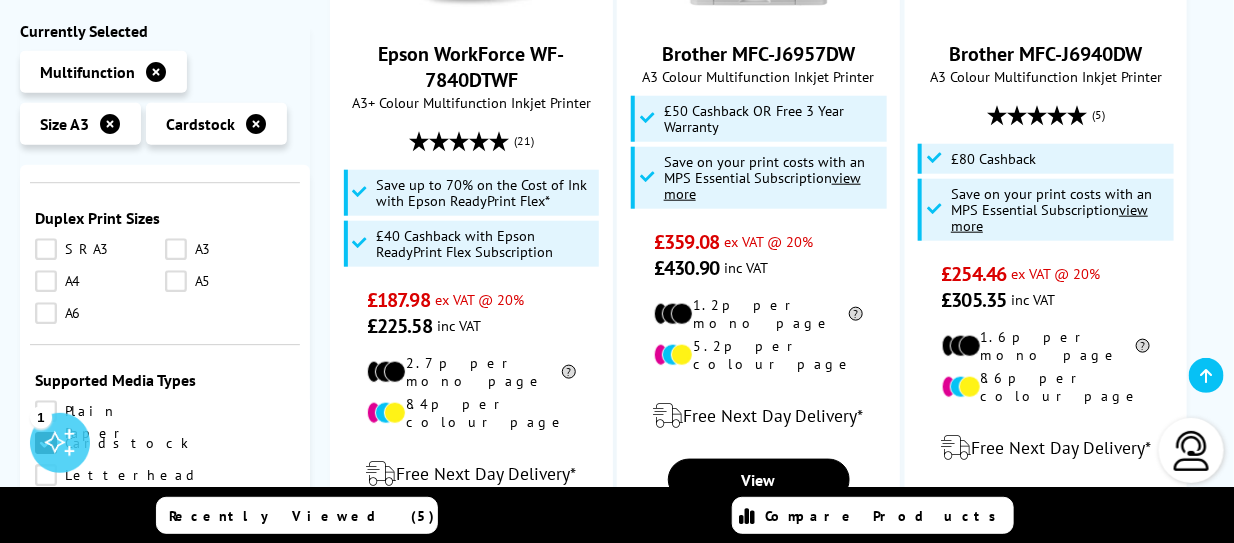 click on "Borderless" at bounding box center (121, 731) 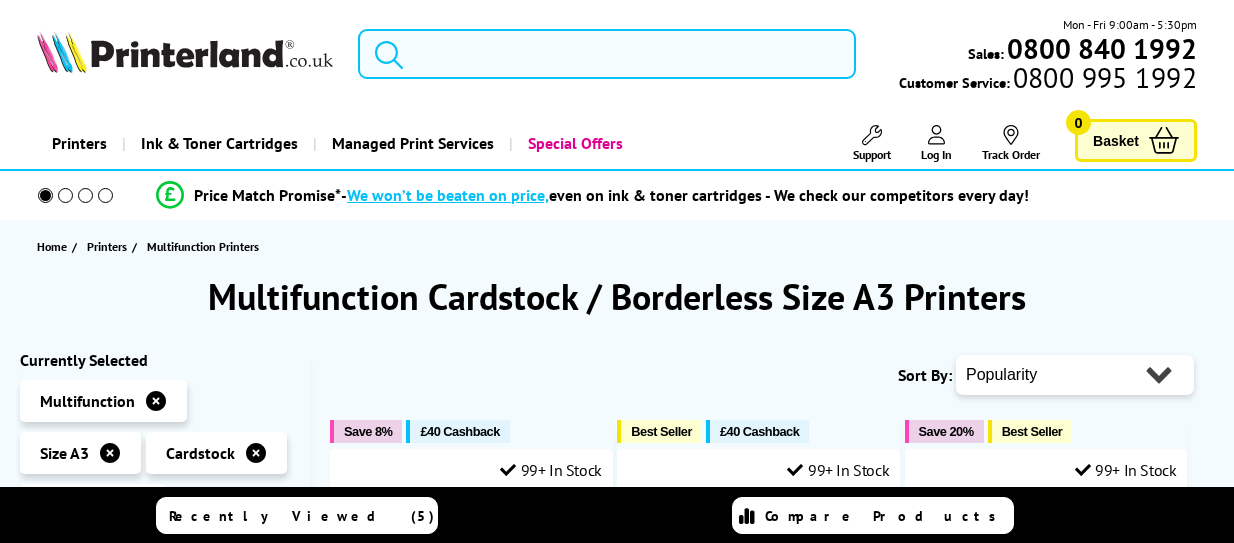 scroll, scrollTop: 0, scrollLeft: 0, axis: both 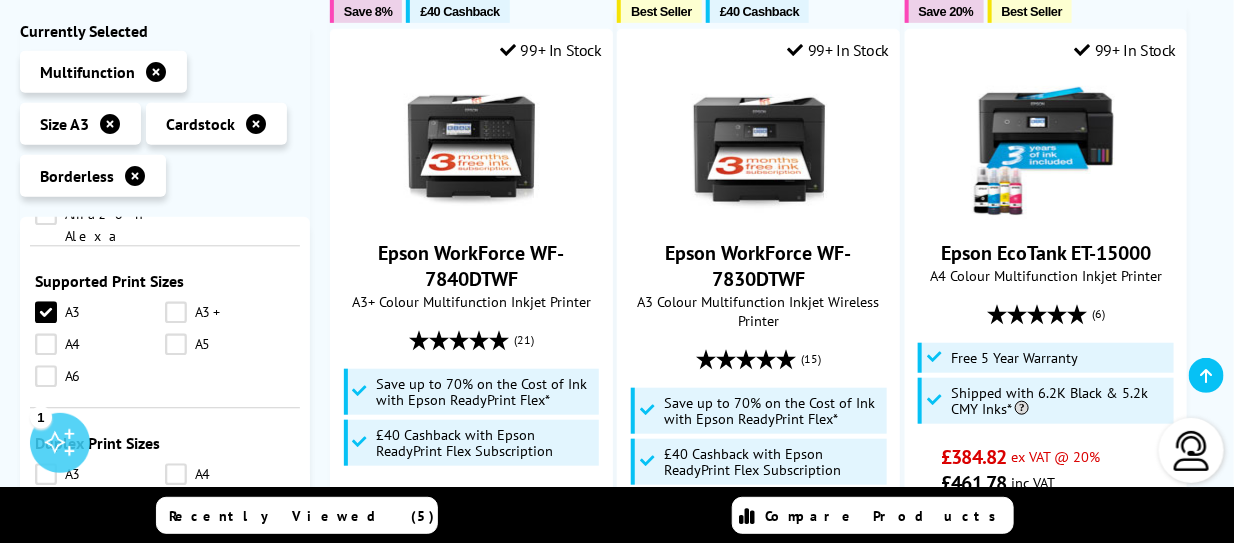click on "Cardstock" at bounding box center (112, 636) 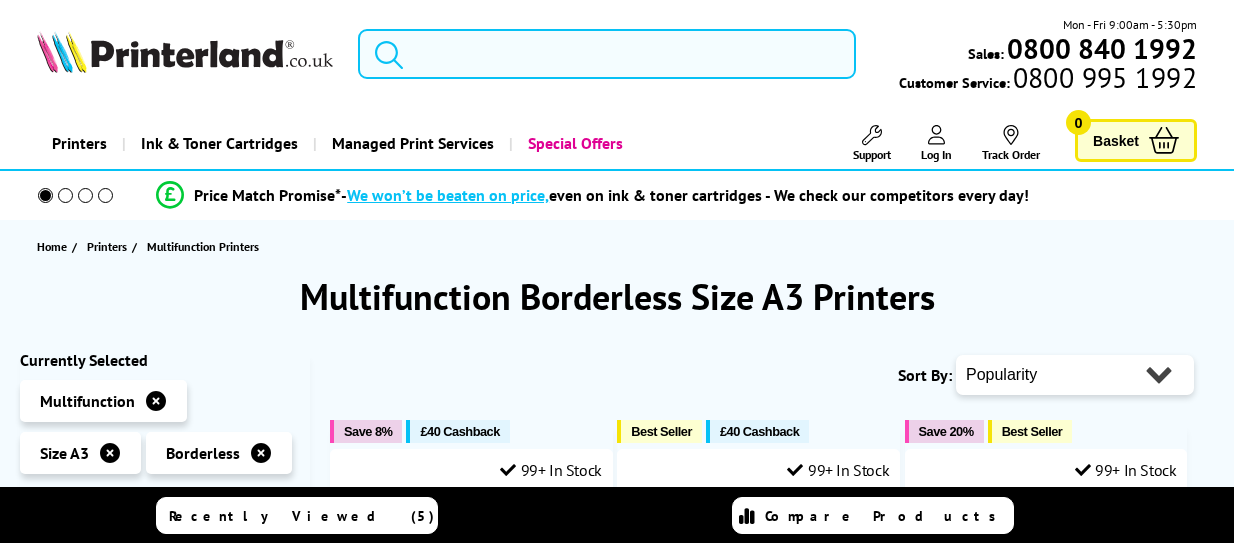 scroll, scrollTop: 0, scrollLeft: 0, axis: both 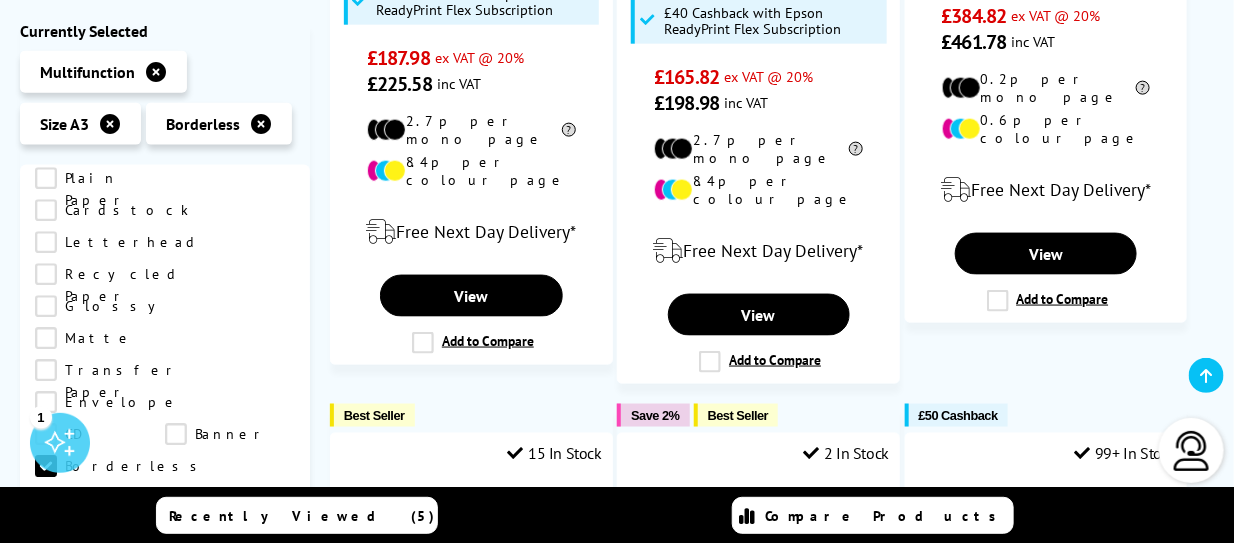 click on "350gsm" at bounding box center [230, 724] 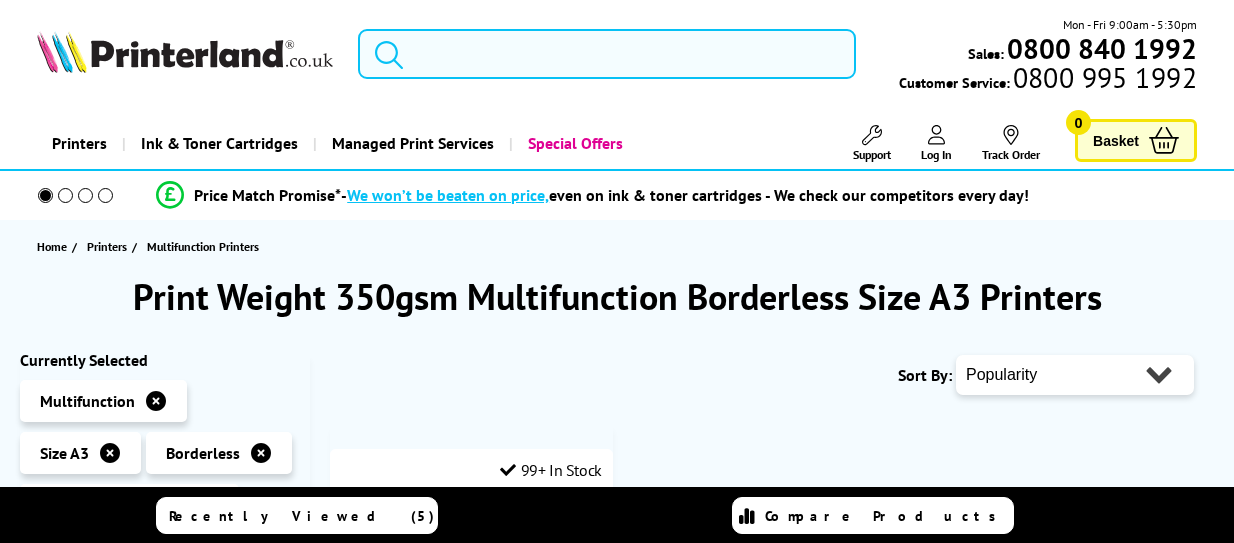 scroll, scrollTop: 0, scrollLeft: 0, axis: both 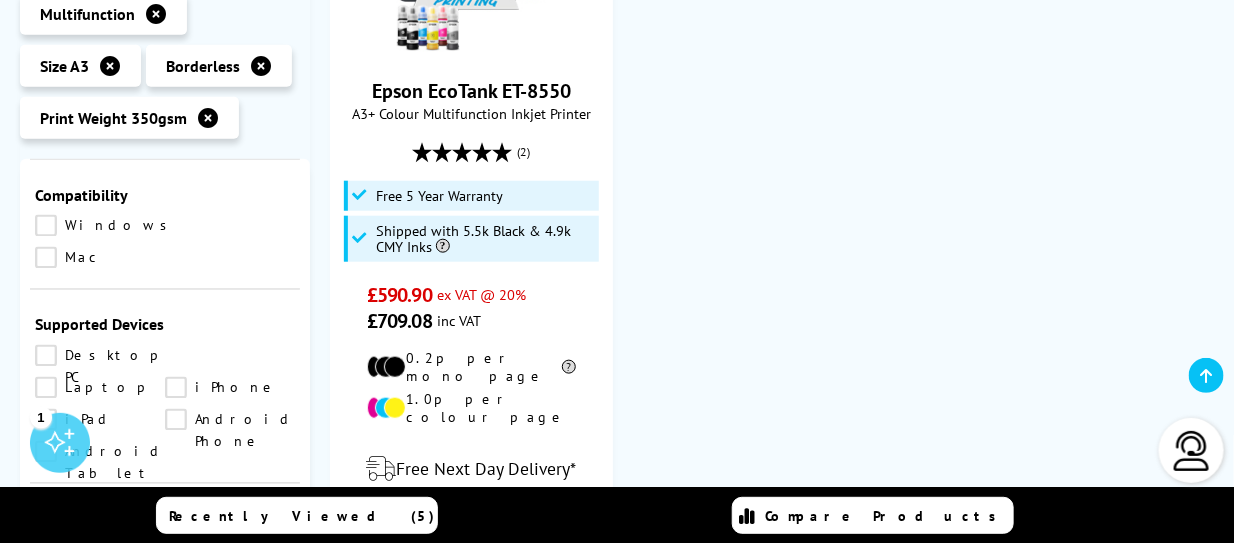 click on "A3" at bounding box center (100, 550) 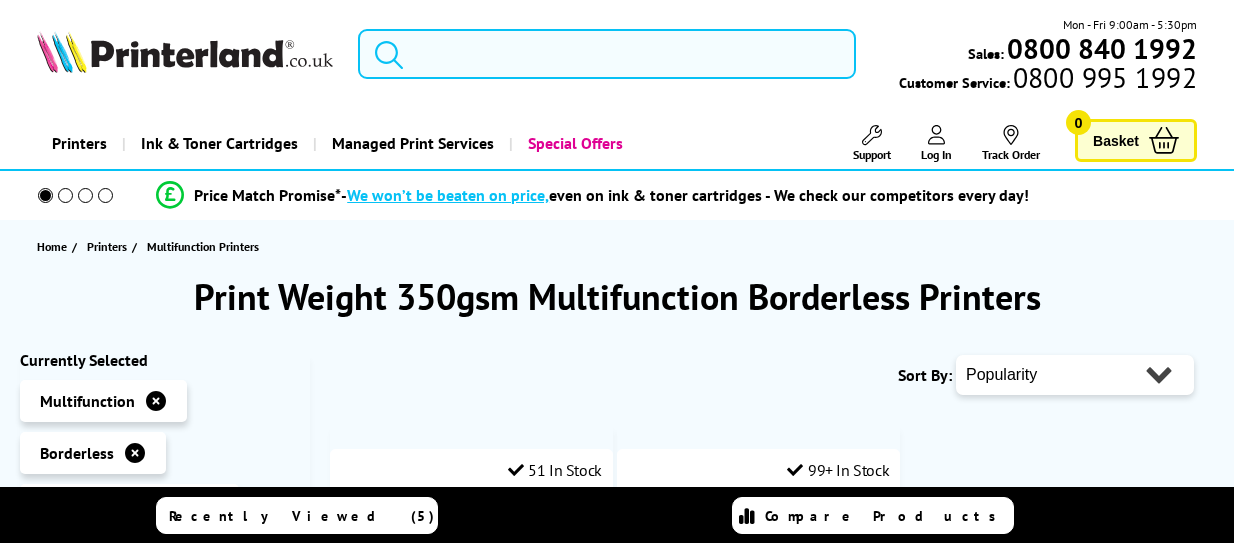 scroll, scrollTop: 0, scrollLeft: 0, axis: both 